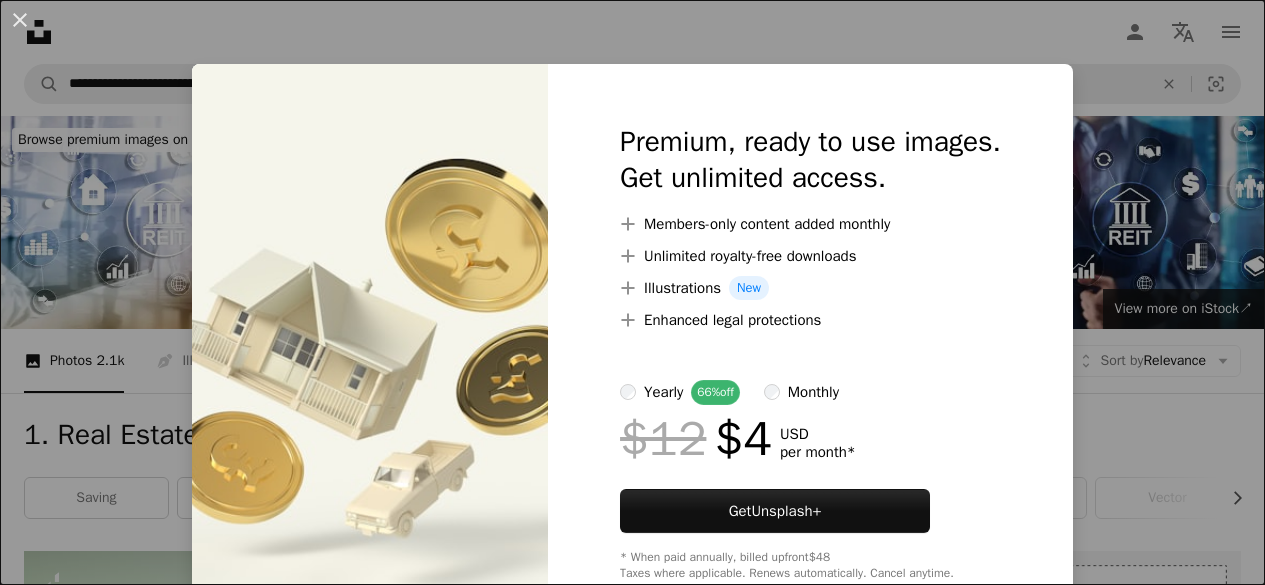 scroll, scrollTop: 700, scrollLeft: 0, axis: vertical 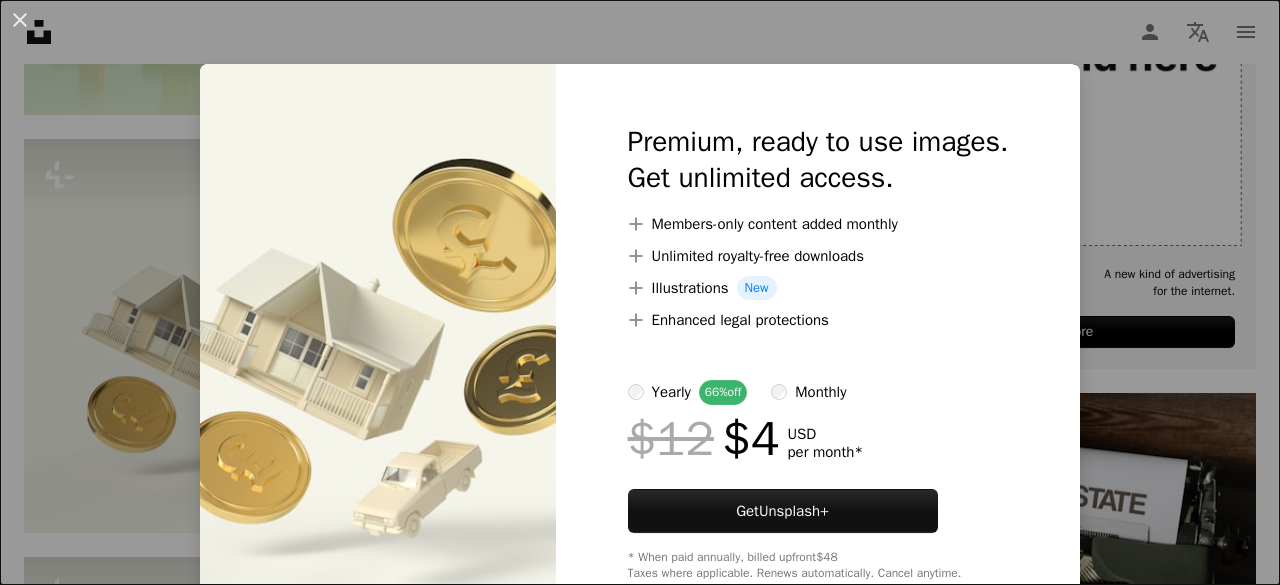 click on "An X shape Premium, ready to use images. Get unlimited access. A plus sign Members-only content added monthly A plus sign Unlimited royalty-free downloads A plus sign Illustrations  New A plus sign Enhanced legal protections yearly 66%  off monthly $12   $4 USD per month * Get  Unsplash+ * When paid annually, billed upfront  $48 Taxes where applicable. Renews automatically. Cancel anytime." at bounding box center [640, 292] 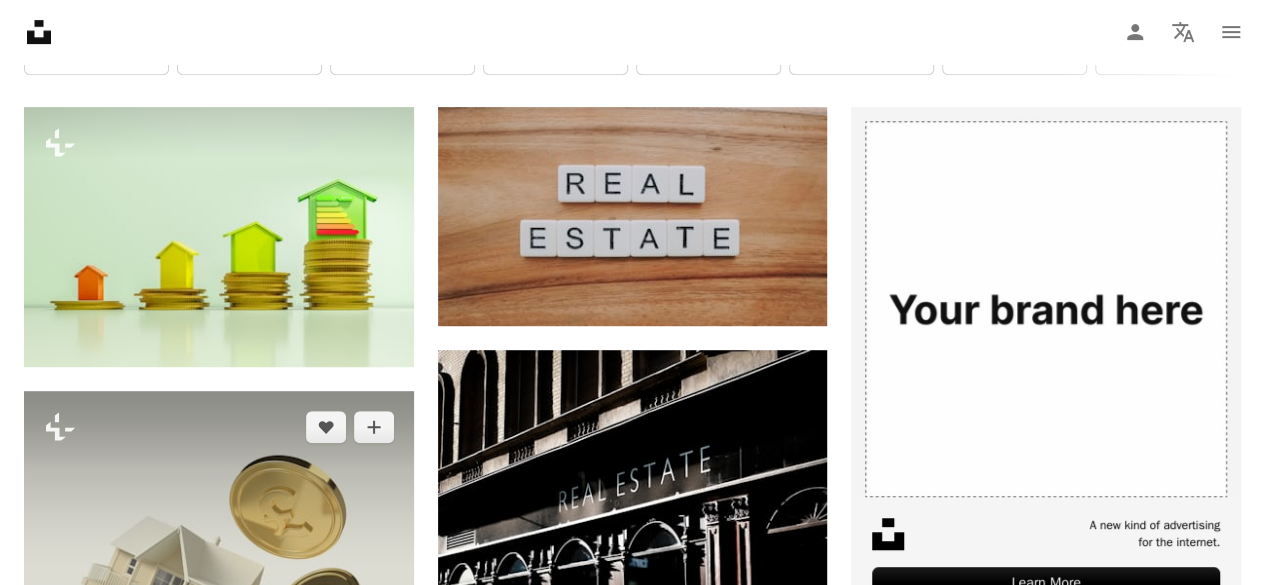 scroll, scrollTop: 400, scrollLeft: 0, axis: vertical 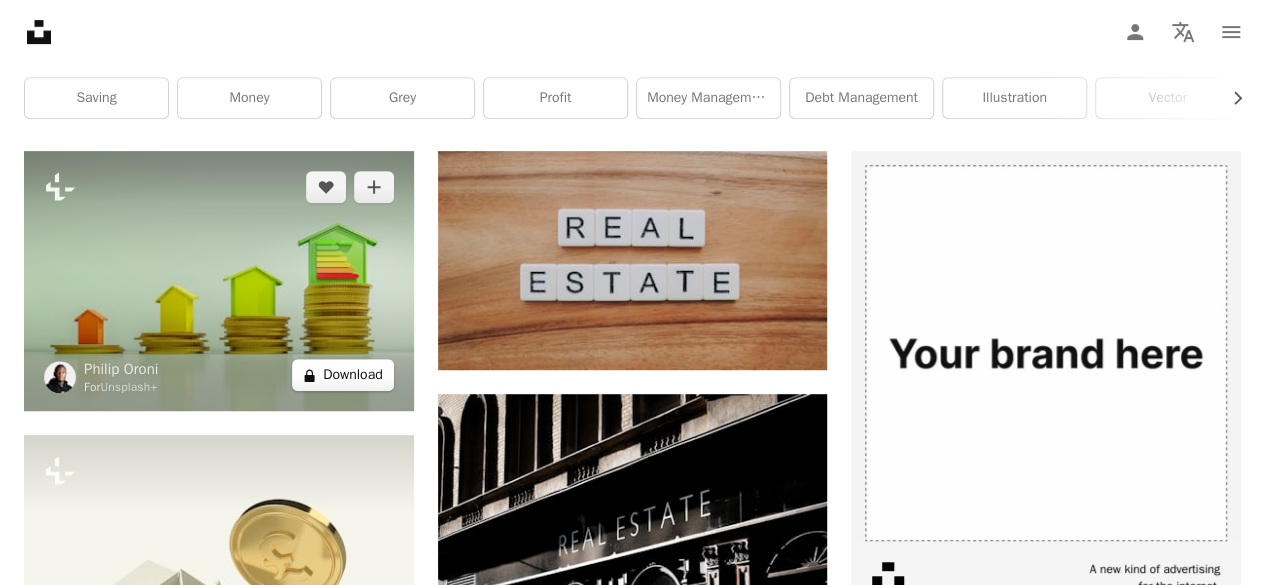 click on "A lock Download" at bounding box center [343, 375] 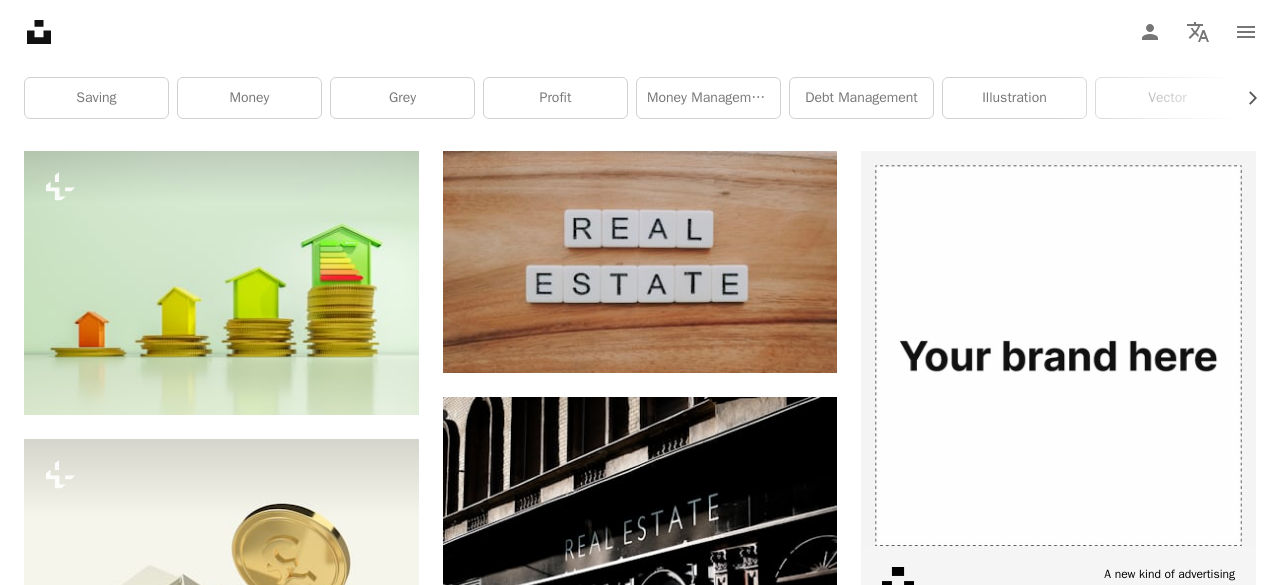 click on "An X shape Premium, ready to use images. Get unlimited access. A plus sign Members-only content added monthly A plus sign Unlimited royalty-free downloads A plus sign Illustrations  New A plus sign Enhanced legal protections yearly 66%  off monthly $12   $4 USD per month * Get  Unsplash+ * When paid annually, billed upfront  $48 Taxes where applicable. Renews automatically. Cancel anytime." at bounding box center (640, 4065) 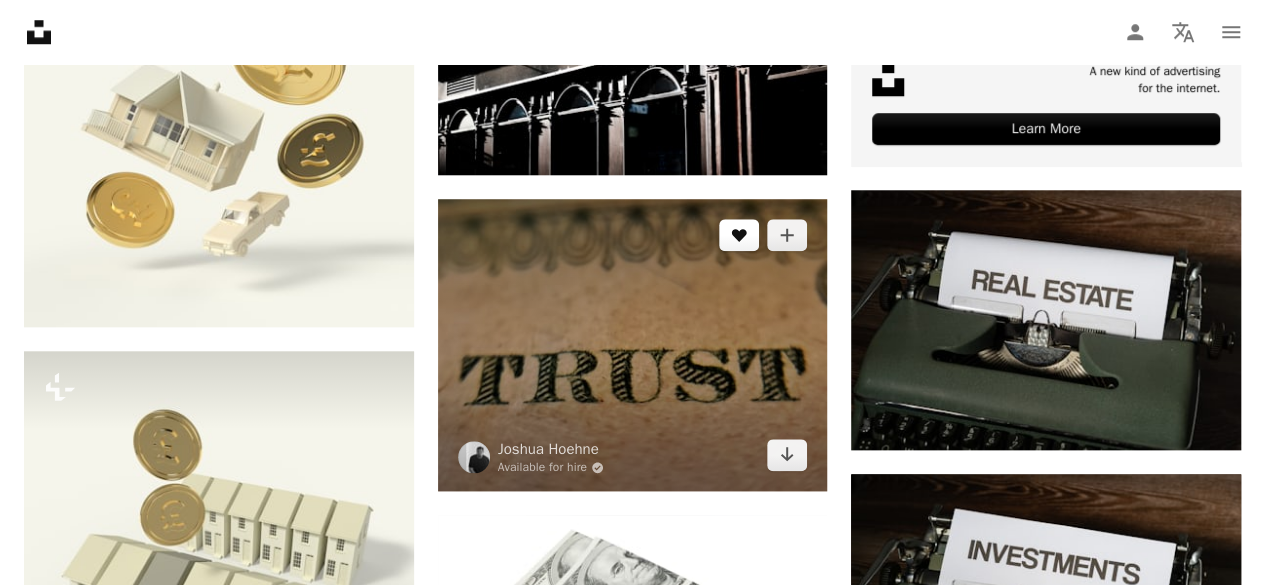 scroll, scrollTop: 900, scrollLeft: 0, axis: vertical 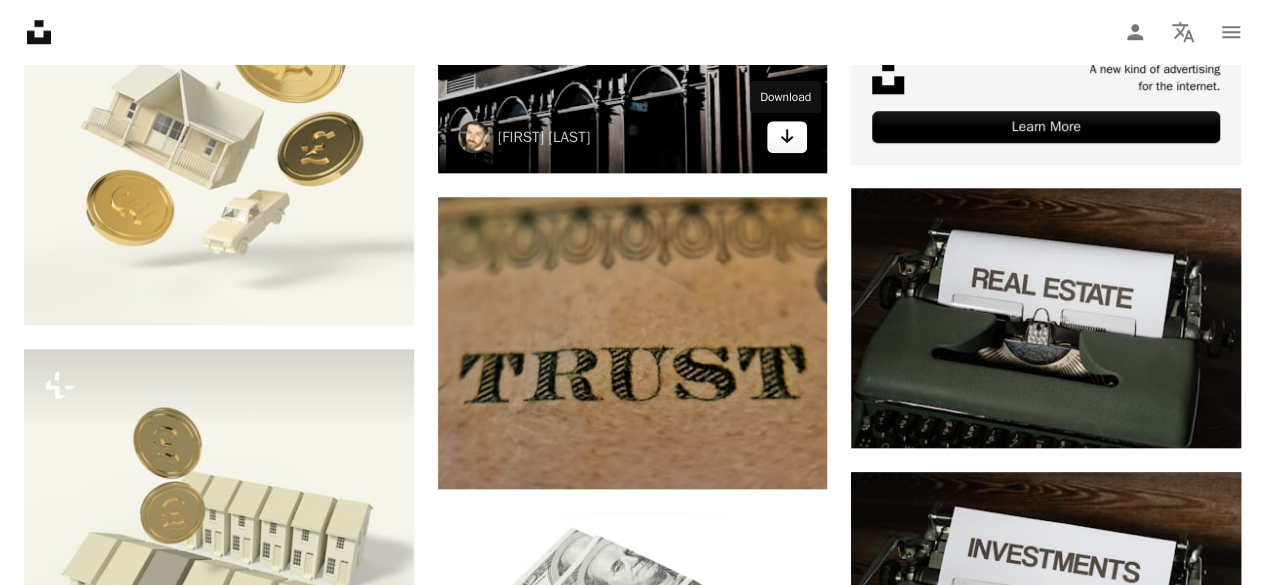 click on "Arrow pointing down" 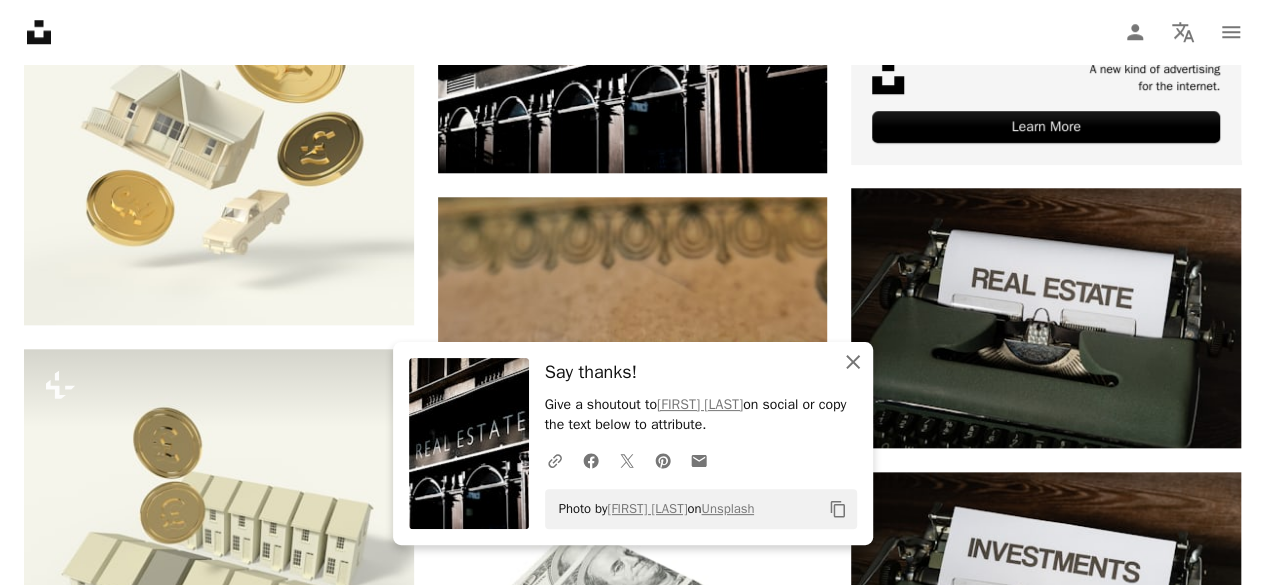 click 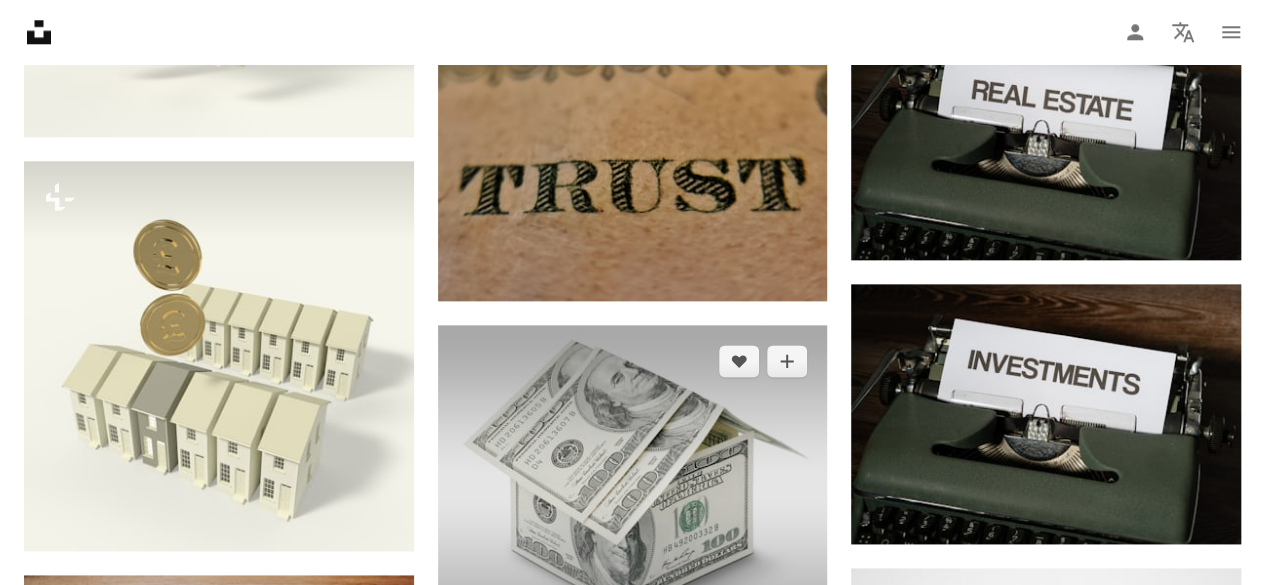 scroll, scrollTop: 1100, scrollLeft: 0, axis: vertical 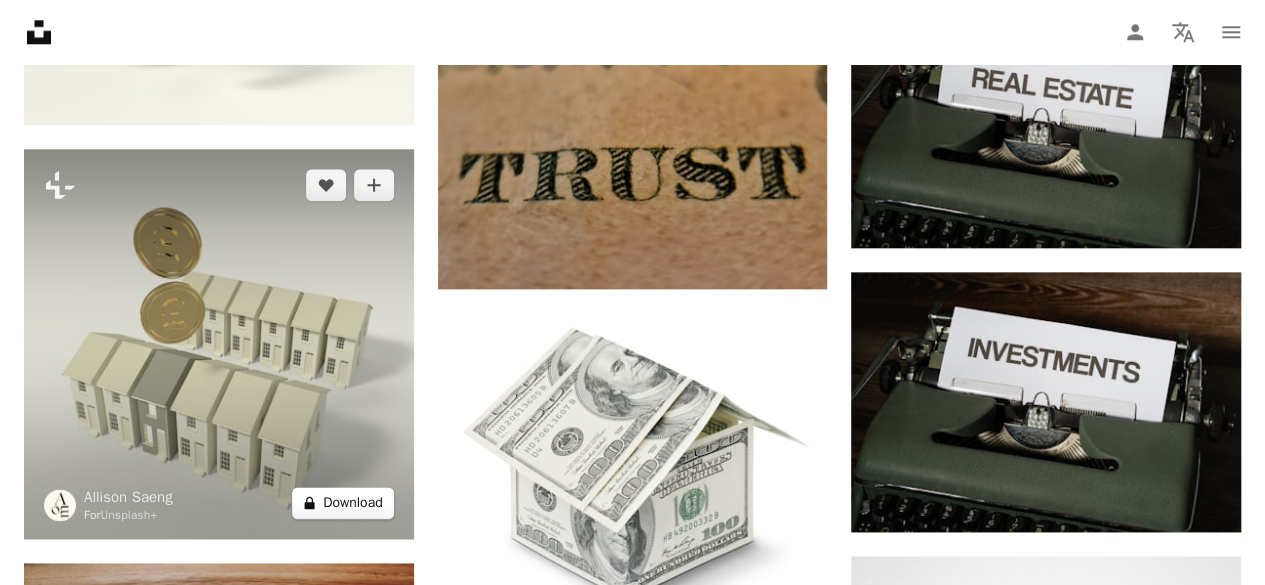 click on "A lock Download" at bounding box center (343, 503) 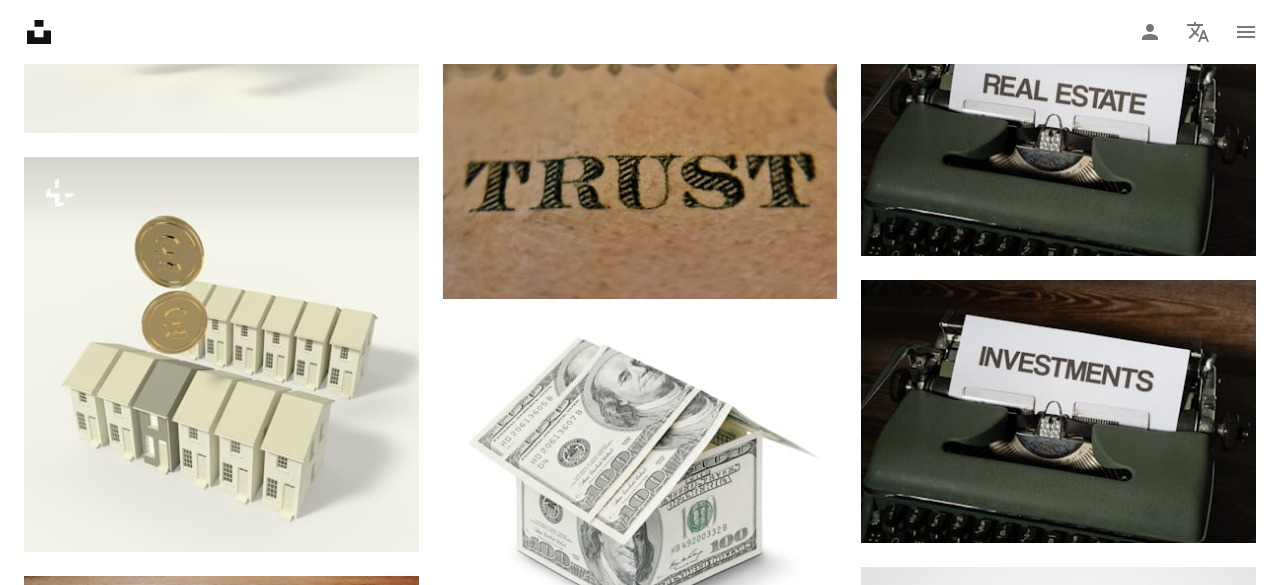 click on "An X shape Premium, ready to use images. Get unlimited access. A plus sign Members-only content added monthly A plus sign Unlimited royalty-free downloads A plus sign Illustrations  New A plus sign Enhanced legal protections yearly 66%  off monthly $12   $4 USD per month * Get  Unsplash+ * When paid annually, billed upfront  $48 Taxes where applicable. Renews automatically. Cancel anytime." at bounding box center (640, 3365) 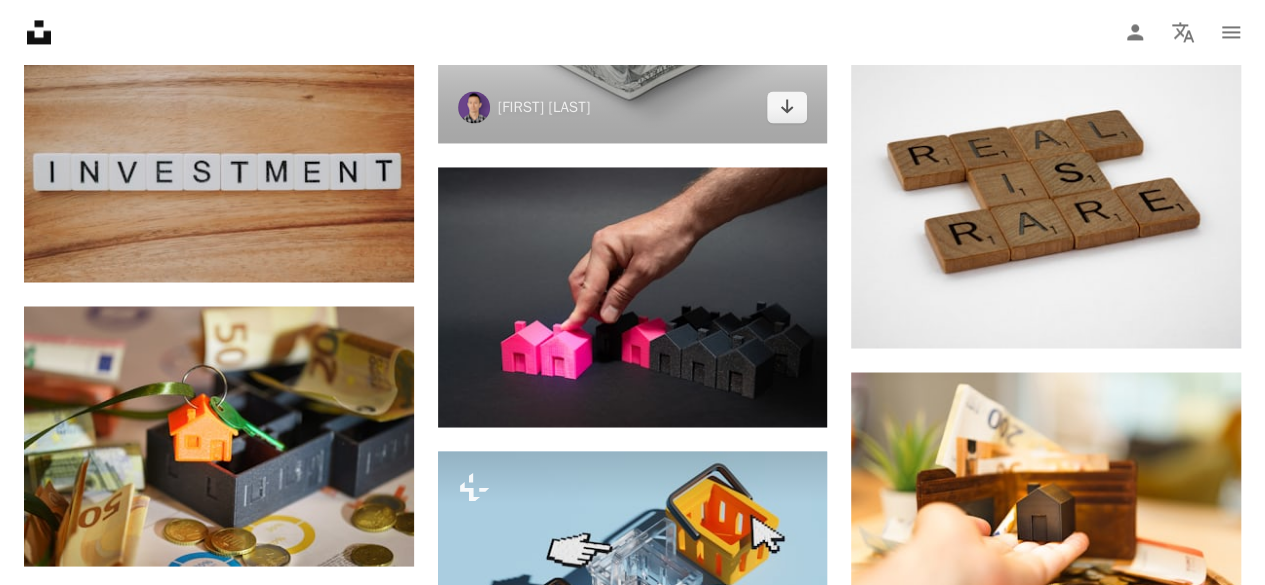 scroll, scrollTop: 1700, scrollLeft: 0, axis: vertical 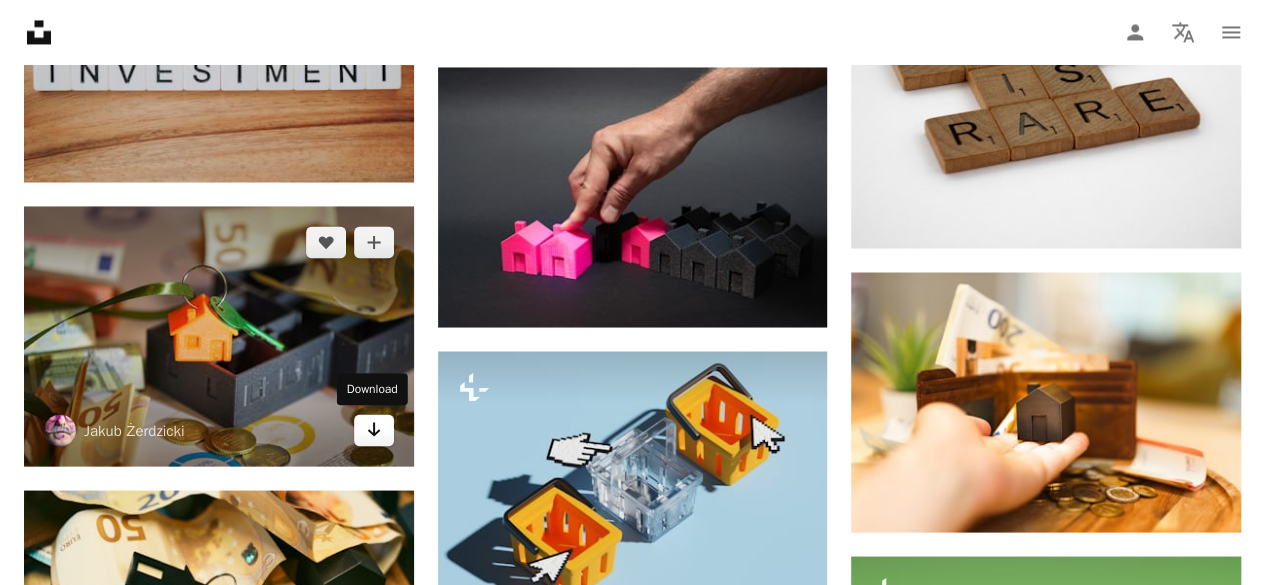 click on "Arrow pointing down" 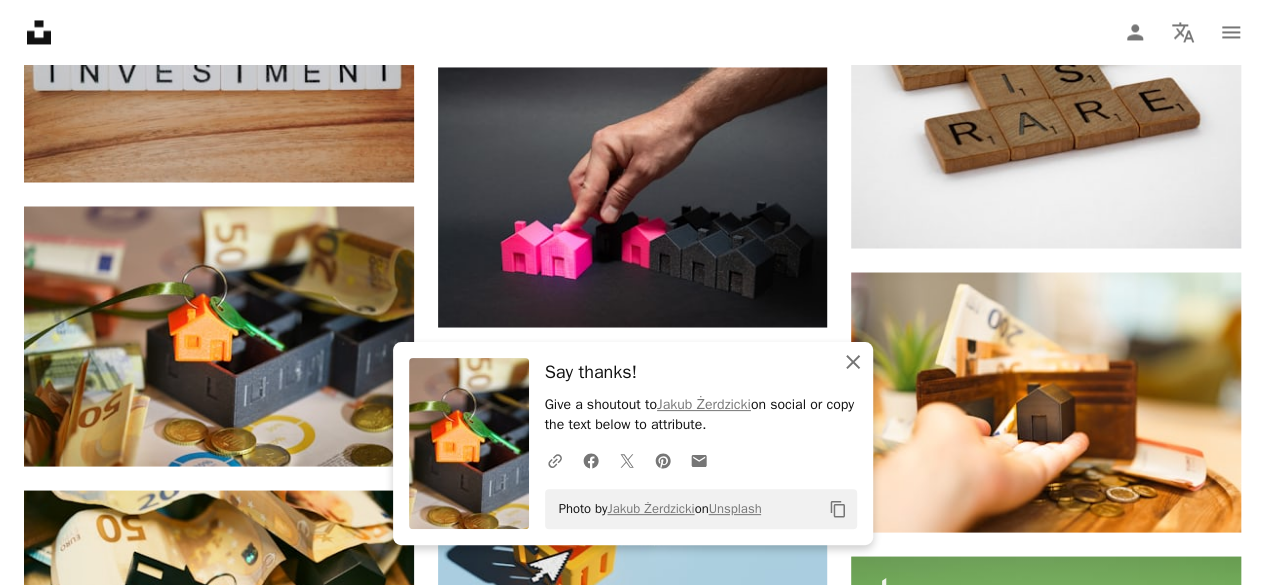 drag, startPoint x: 854, startPoint y: 359, endPoint x: 837, endPoint y: 357, distance: 17.117243 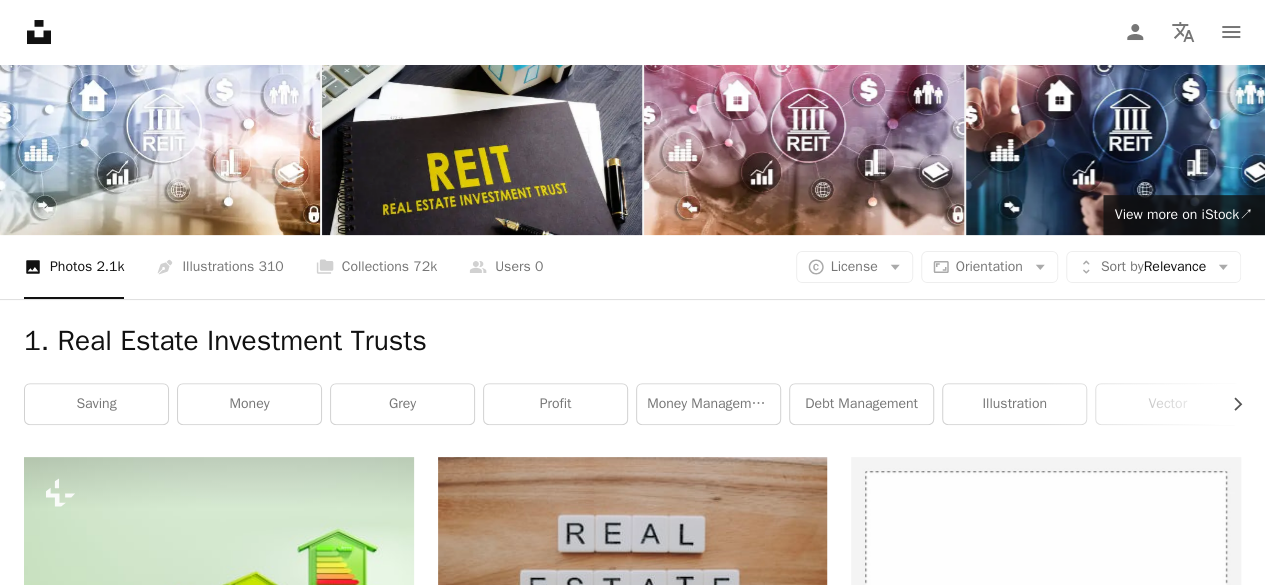 scroll, scrollTop: 0, scrollLeft: 0, axis: both 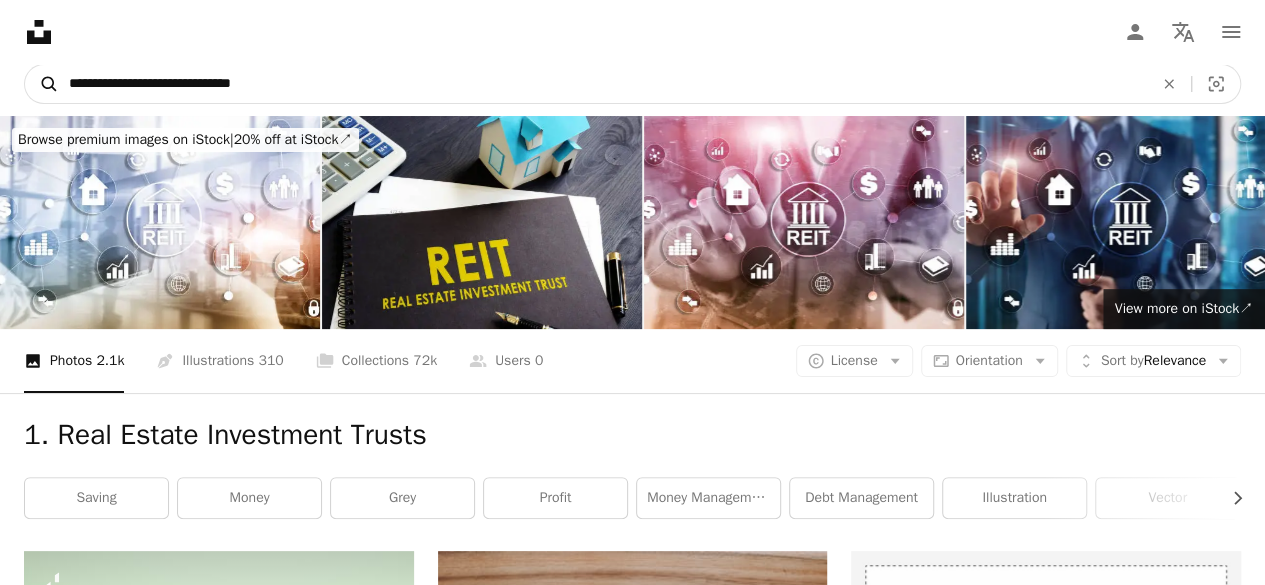 drag, startPoint x: 302, startPoint y: 83, endPoint x: 56, endPoint y: 80, distance: 246.0183 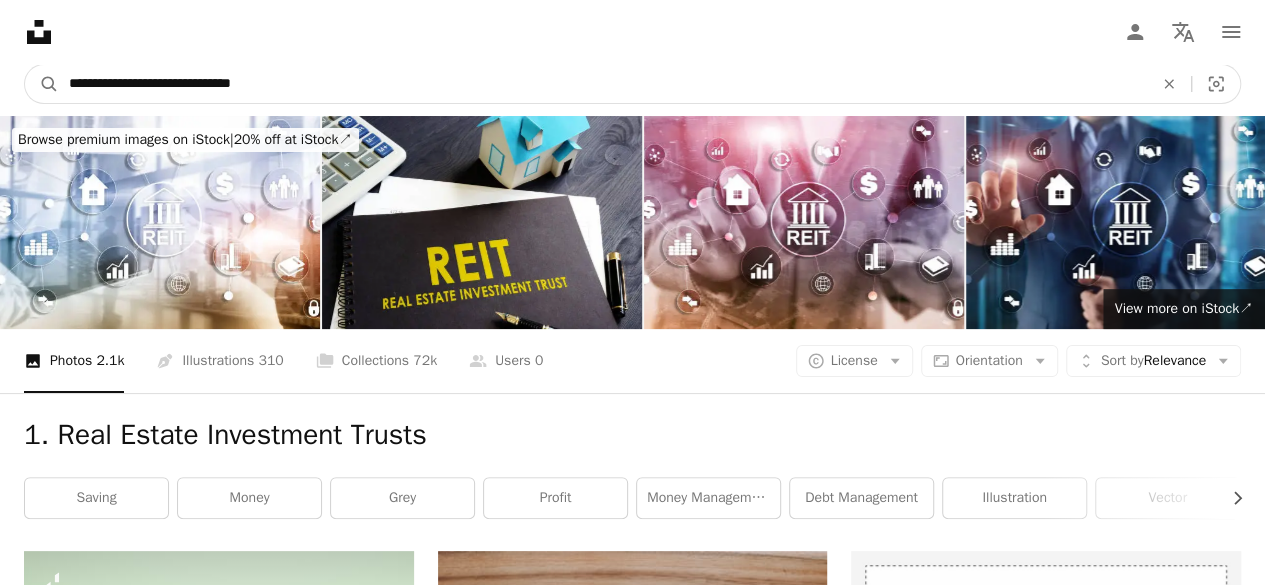 paste on "**********" 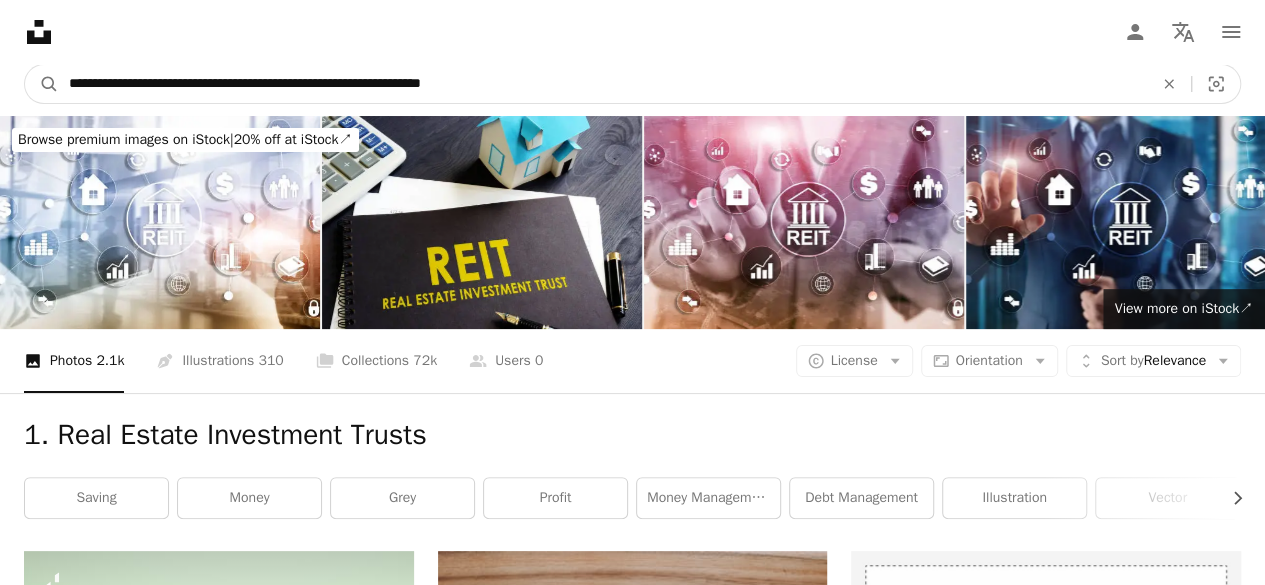 click on "A magnifying glass" at bounding box center (42, 84) 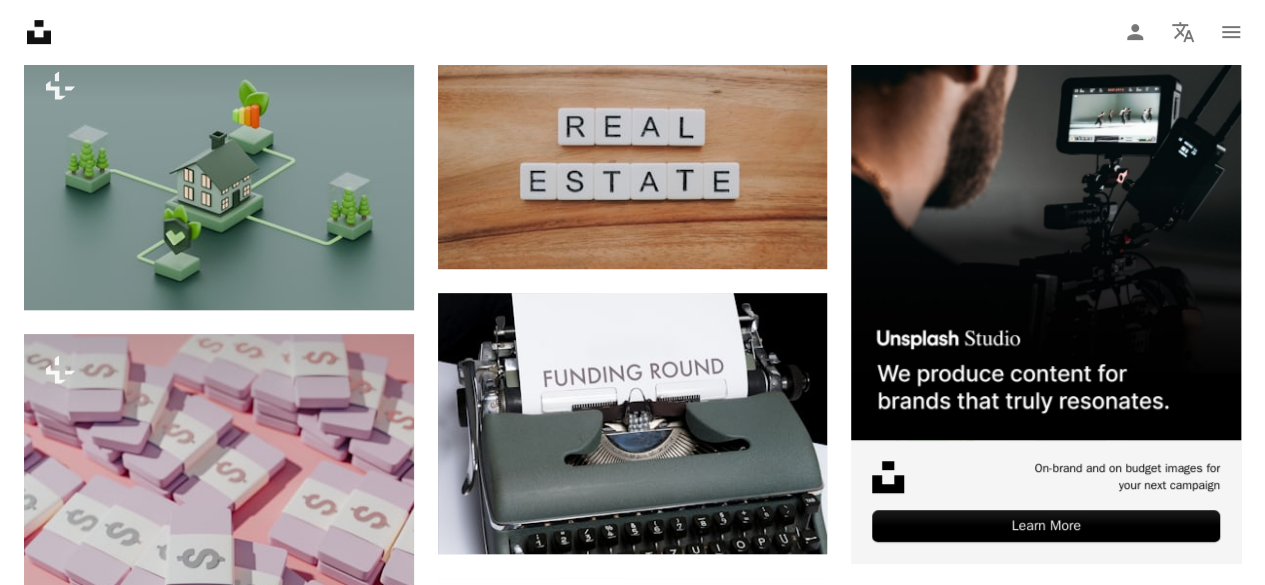 scroll, scrollTop: 500, scrollLeft: 0, axis: vertical 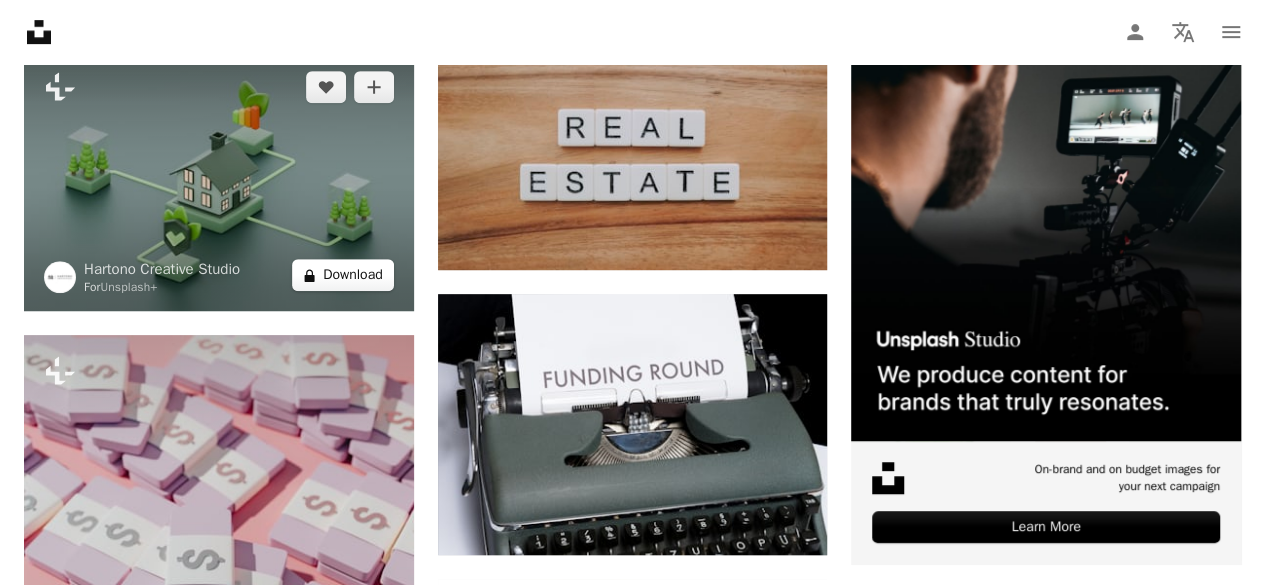click on "A lock Download" at bounding box center [343, 275] 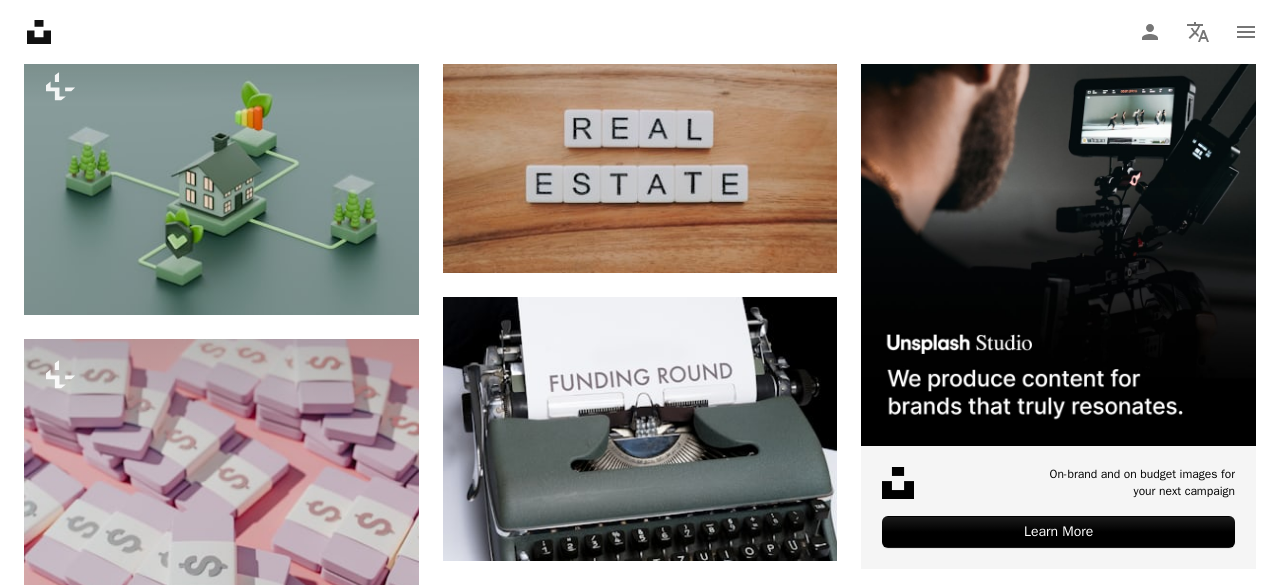click on "An X shape Premium, ready to use images. Get unlimited access. A plus sign Members-only content added monthly A plus sign Unlimited royalty-free downloads A plus sign Illustrations  New A plus sign Enhanced legal protections yearly 66%  off monthly $12   $4 USD per month * Get  Unsplash+ * When paid annually, billed upfront  $48 Taxes where applicable. Renews automatically. Cancel anytime." at bounding box center (640, 3986) 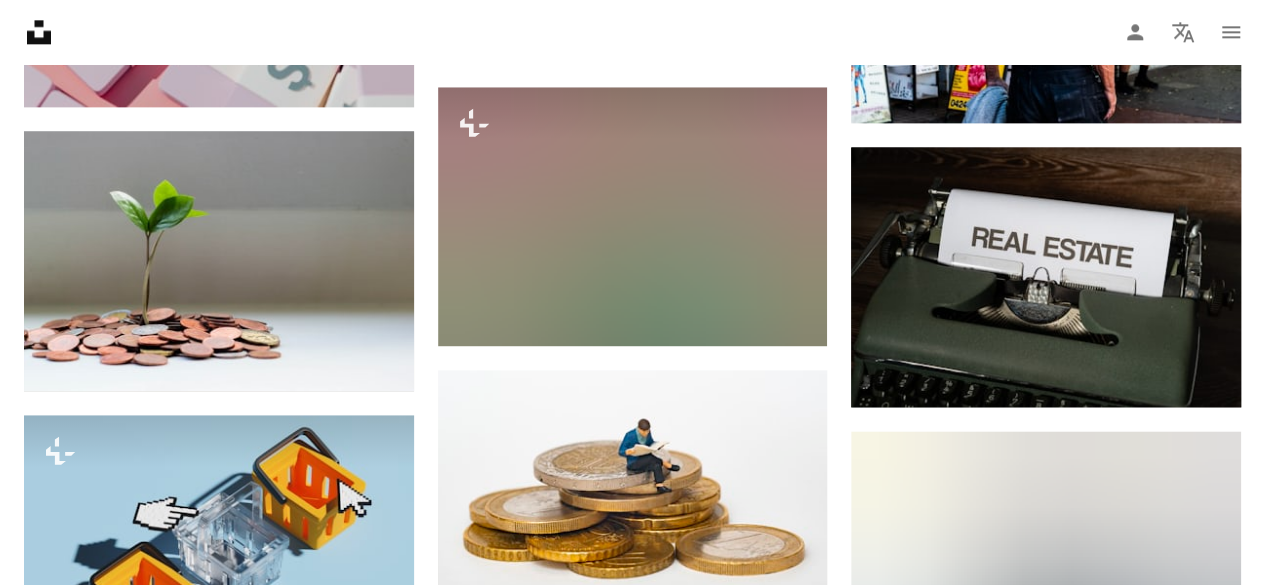 scroll, scrollTop: 1300, scrollLeft: 0, axis: vertical 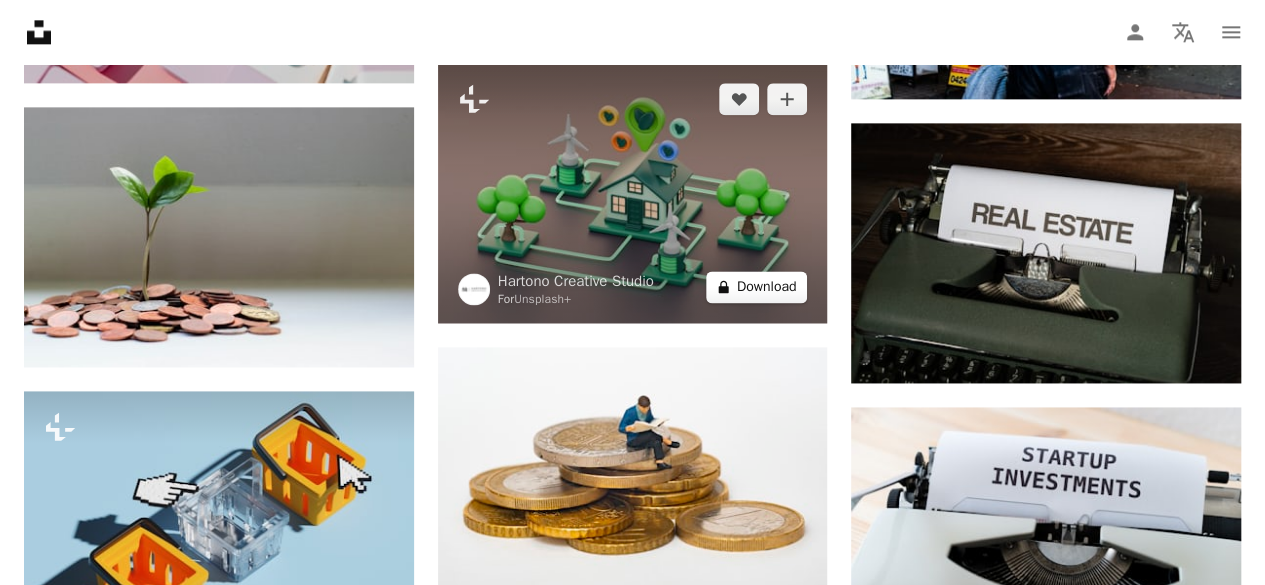 click on "A lock Download" at bounding box center [757, 287] 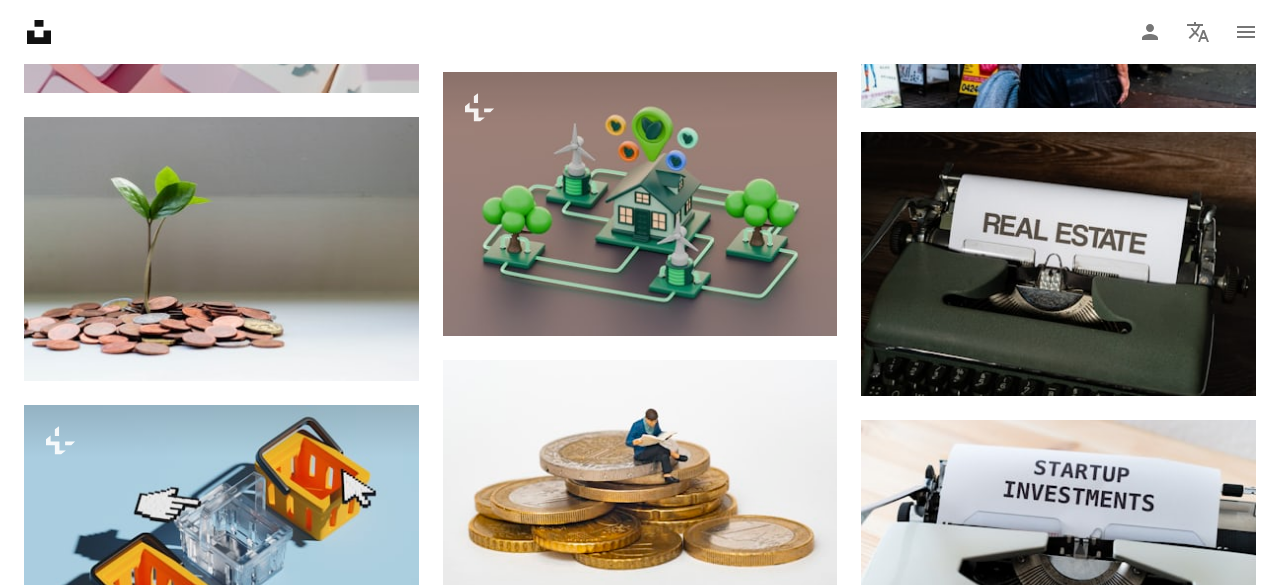 click on "An X shape Premium, ready to use images. Get unlimited access. A plus sign Members-only content added monthly A plus sign Unlimited royalty-free downloads A plus sign Illustrations  New A plus sign Enhanced legal protections yearly 66%  off monthly $12   $4 USD per month * Get  Unsplash+ * When paid annually, billed upfront  $48 Taxes where applicable. Renews automatically. Cancel anytime." at bounding box center [640, 3187] 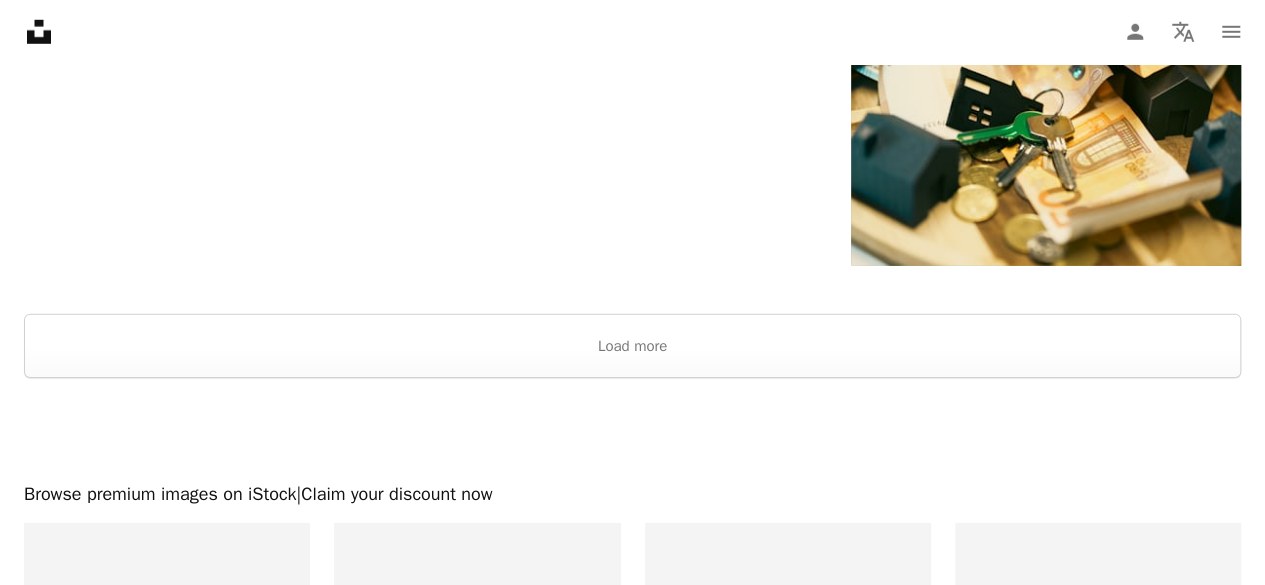 scroll, scrollTop: 3000, scrollLeft: 0, axis: vertical 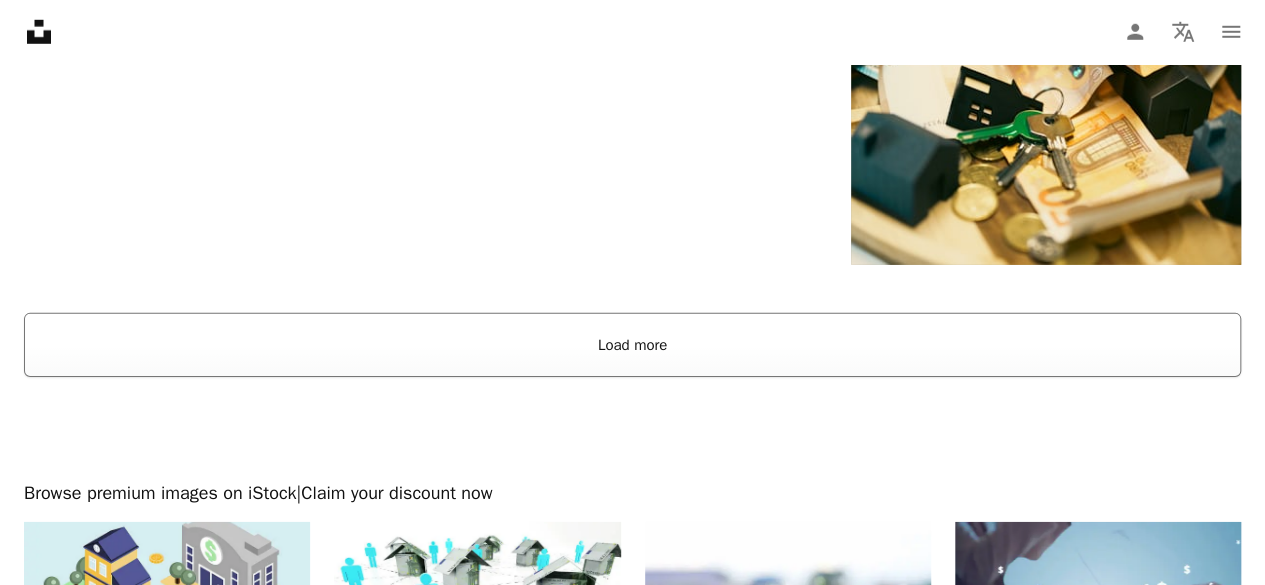click on "Load more" at bounding box center [632, 345] 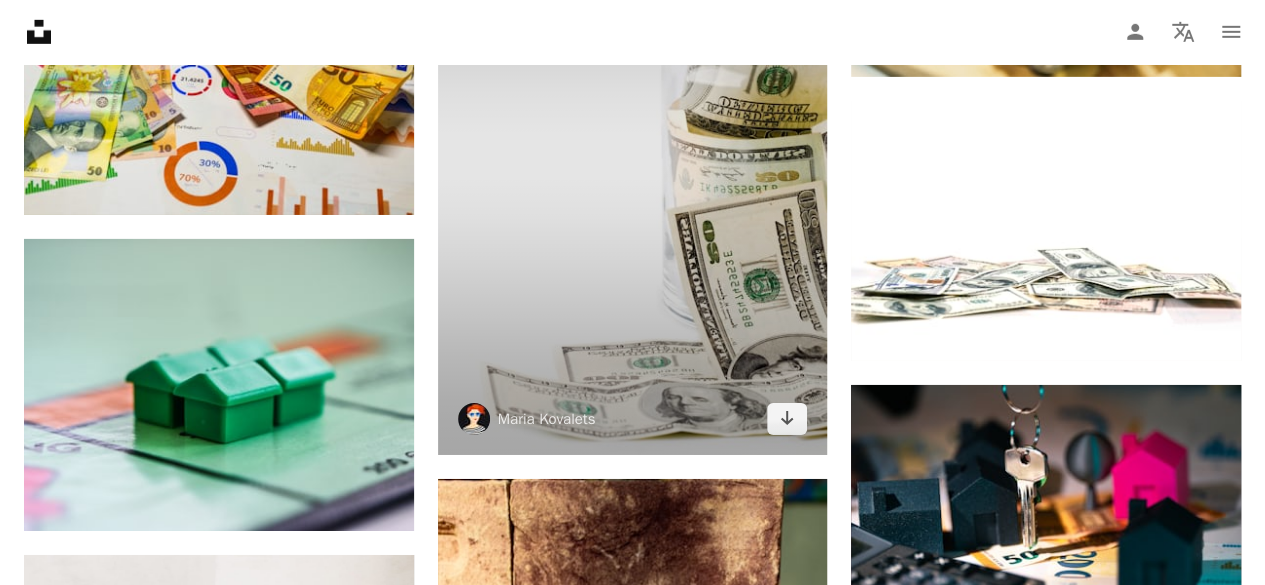 scroll, scrollTop: 3200, scrollLeft: 0, axis: vertical 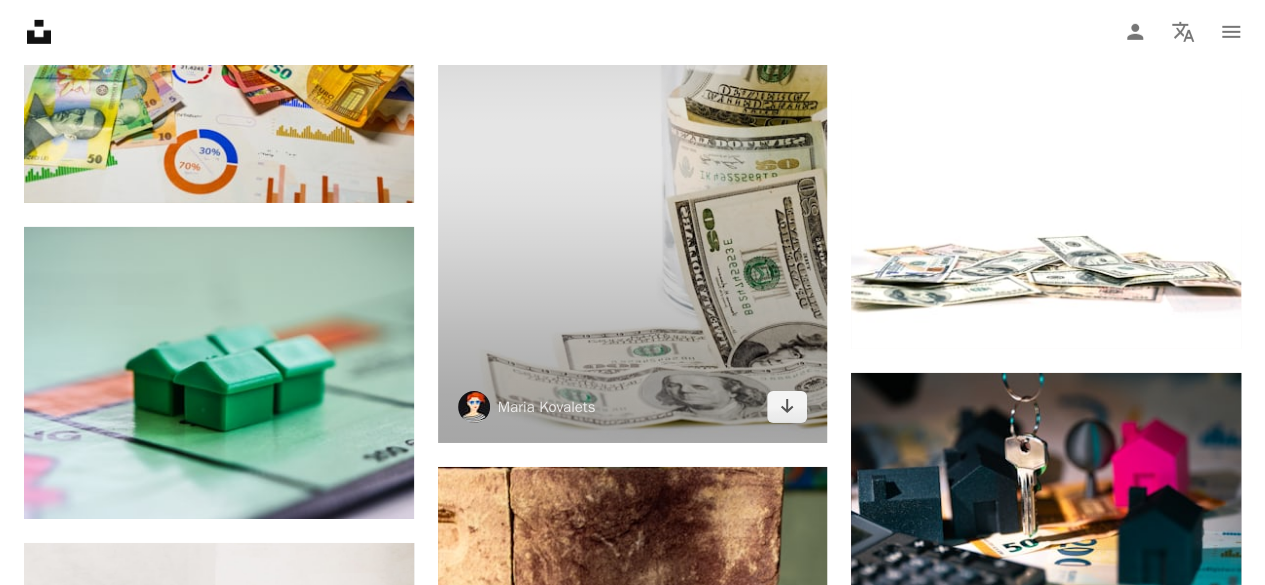 click at bounding box center (633, 150) 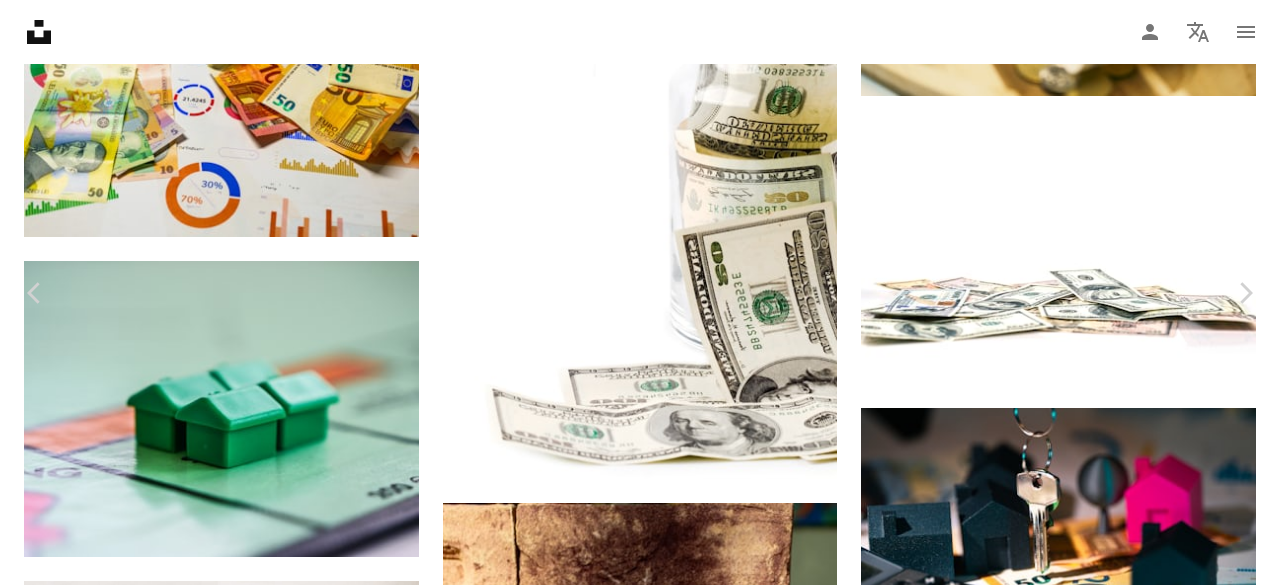 click on "Download free" at bounding box center (1081, 5517) 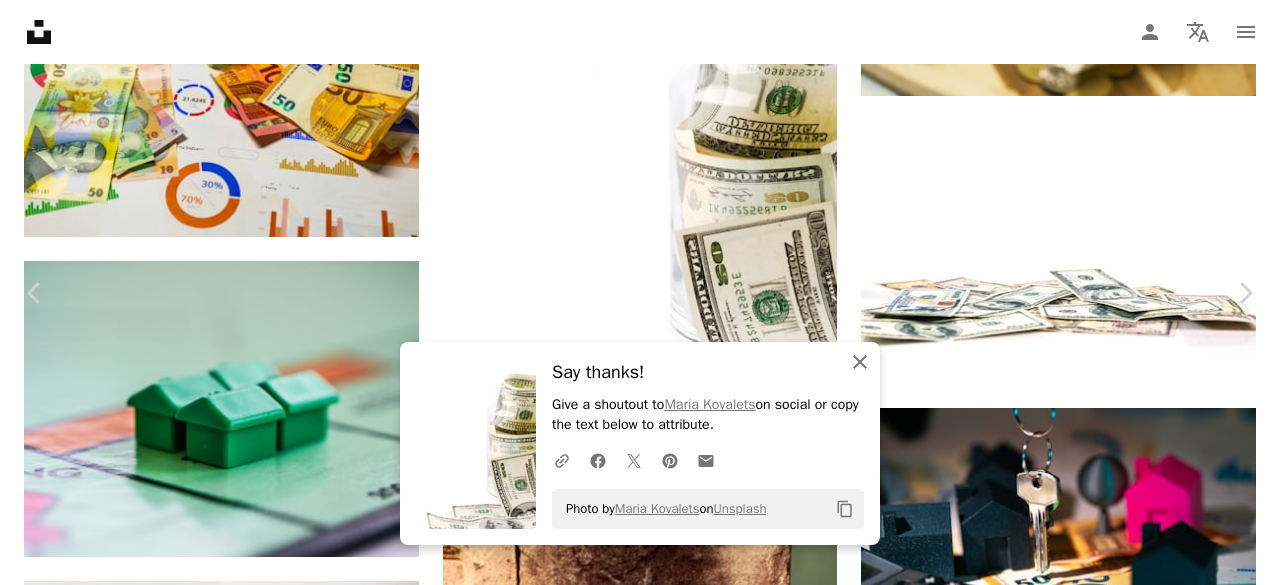 drag, startPoint x: 843, startPoint y: 369, endPoint x: 1088, endPoint y: 151, distance: 327.94666 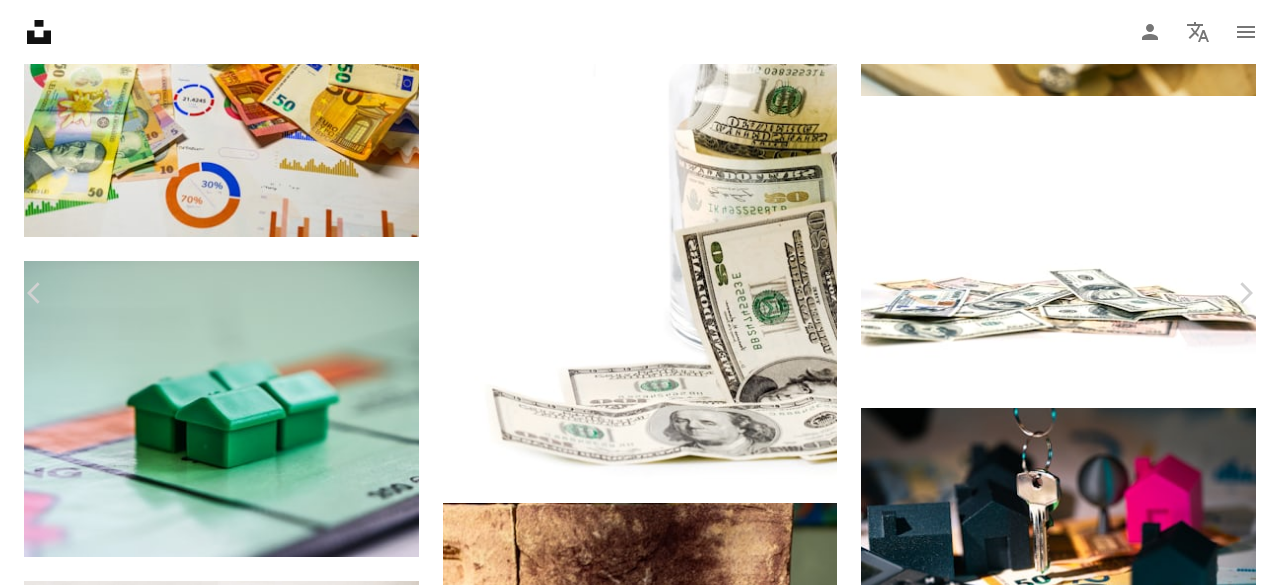 click on "An X shape" at bounding box center [20, 20] 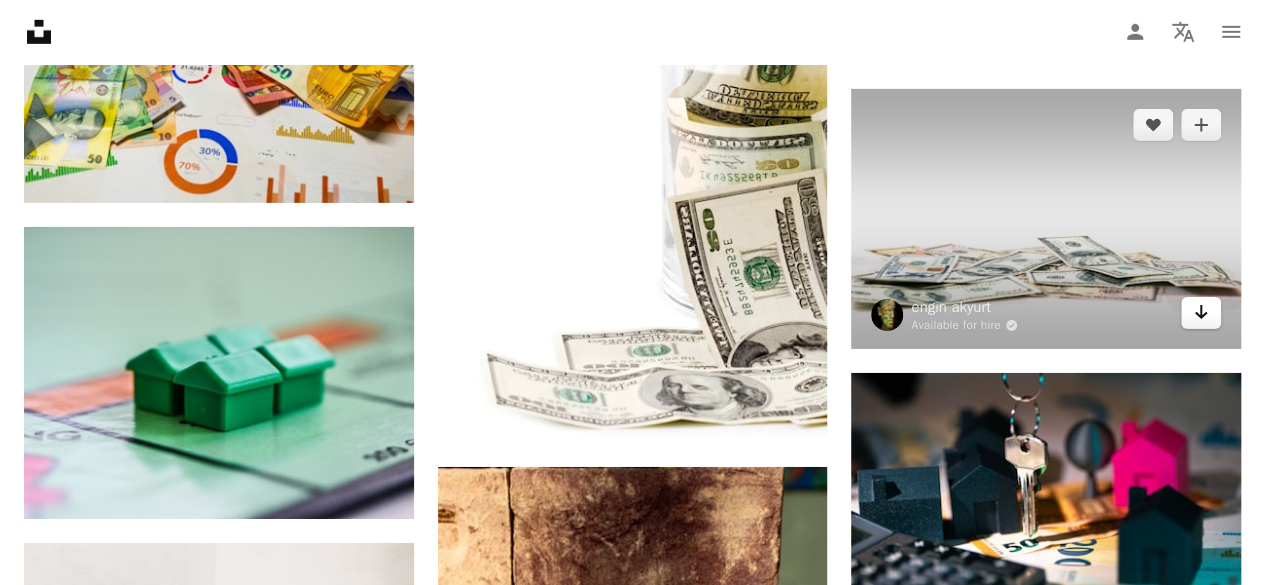 click on "Arrow pointing down" 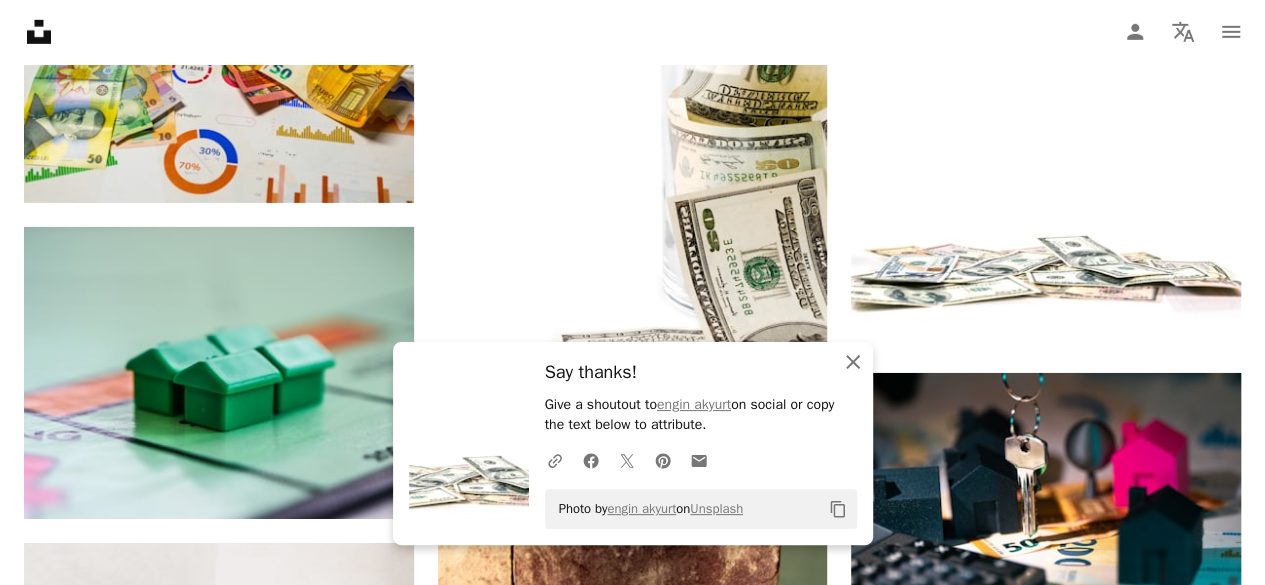 click on "An X shape" 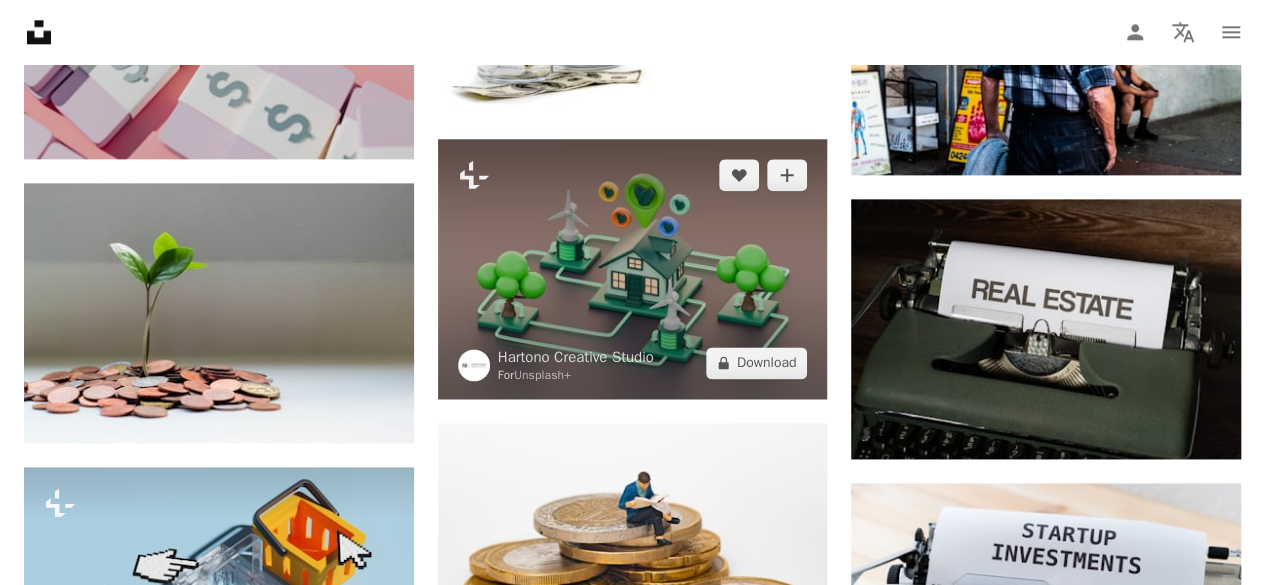 scroll, scrollTop: 1200, scrollLeft: 0, axis: vertical 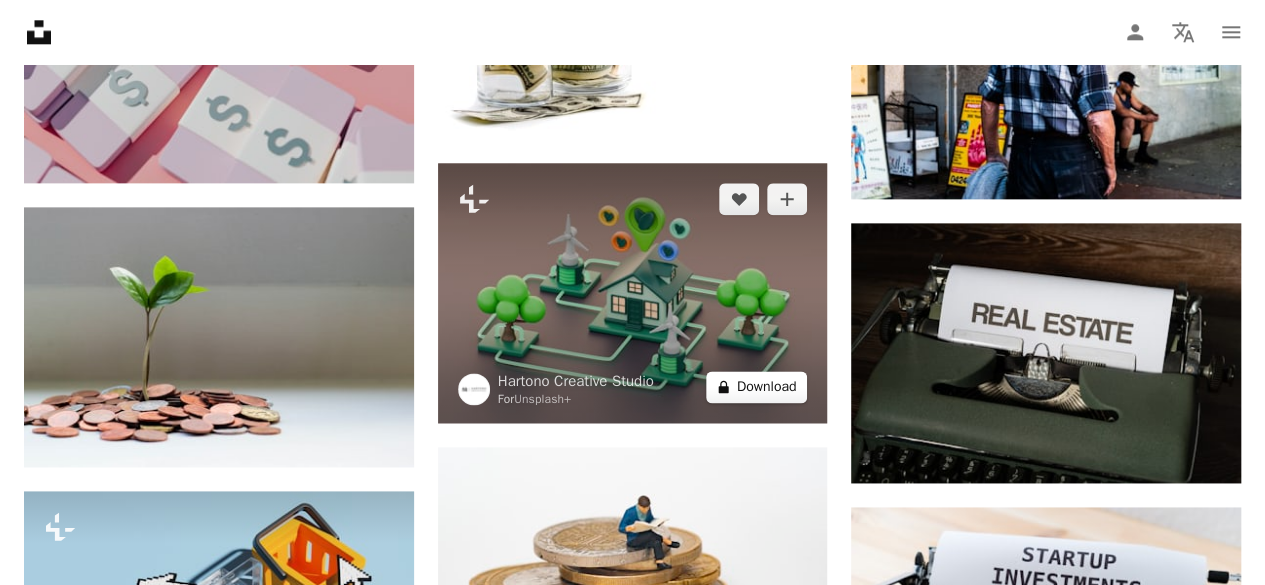 click on "A lock Download" at bounding box center [757, 387] 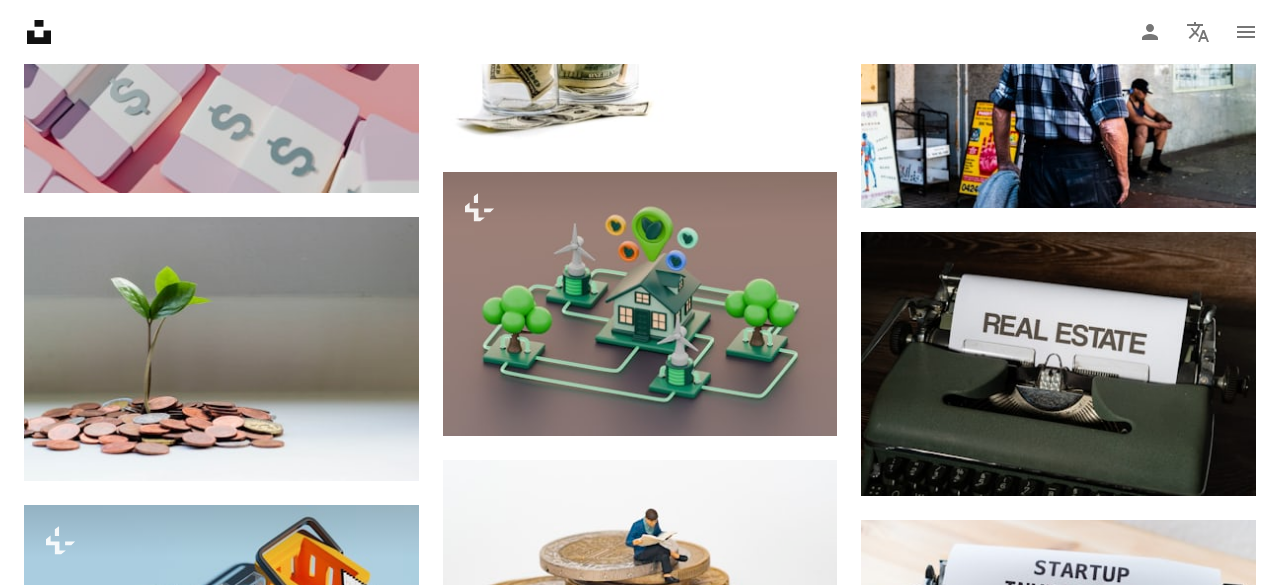 click on "An X shape Premium, ready to use images. Get unlimited access. A plus sign Members-only content added monthly A plus sign Unlimited royalty-free downloads A plus sign Illustrations  New A plus sign Enhanced legal protections yearly 66%  off monthly $12   $4 USD per month * Get  Unsplash+ * When paid annually, billed upfront  $48 Taxes where applicable. Renews automatically. Cancel anytime." at bounding box center [640, 7762] 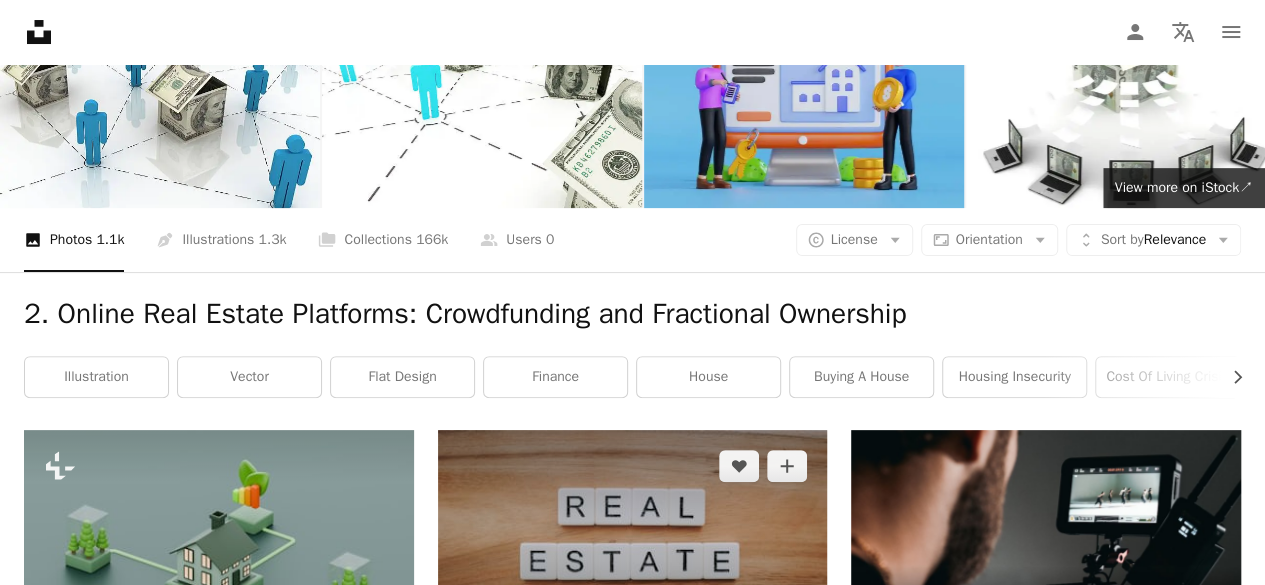 scroll, scrollTop: 0, scrollLeft: 0, axis: both 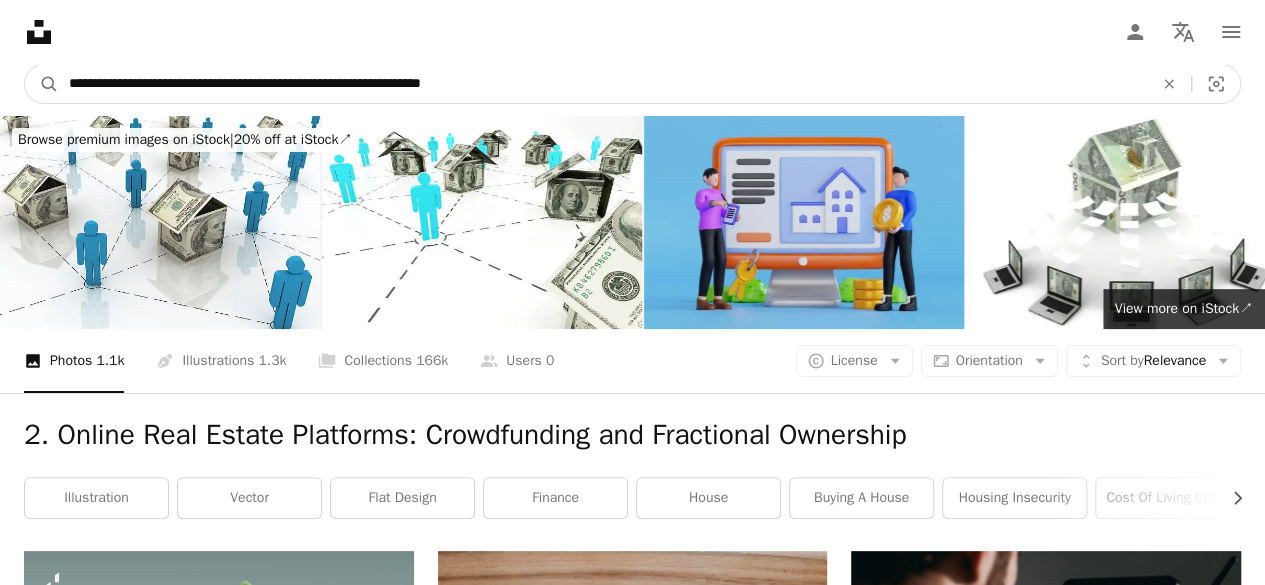 drag, startPoint x: 522, startPoint y: 91, endPoint x: 78, endPoint y: 81, distance: 444.1126 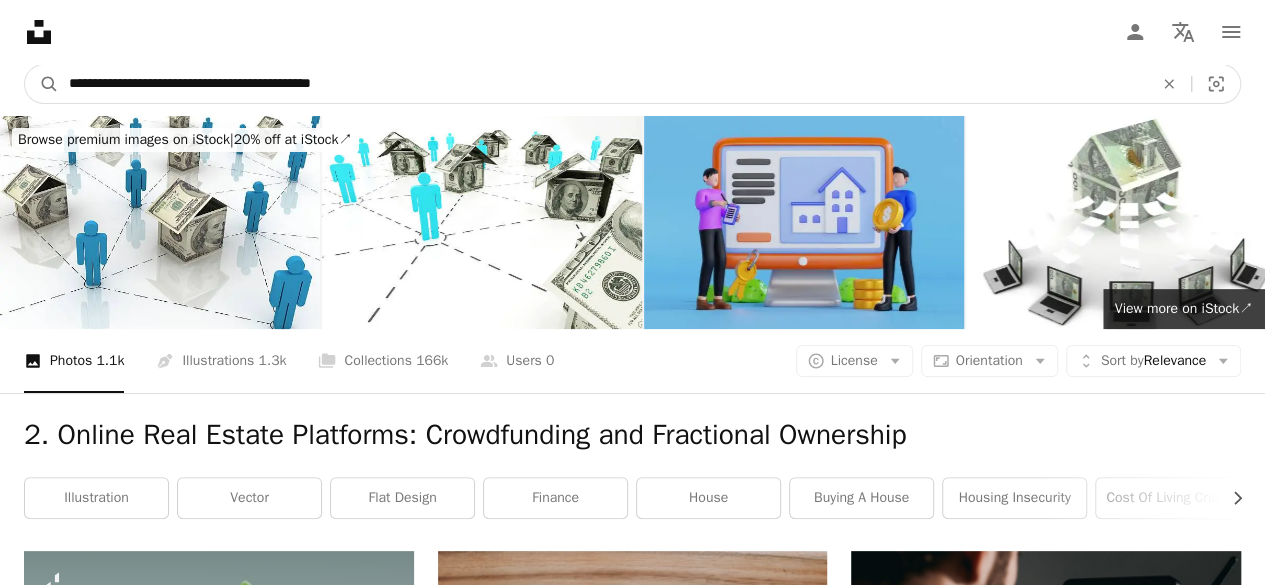 type on "**********" 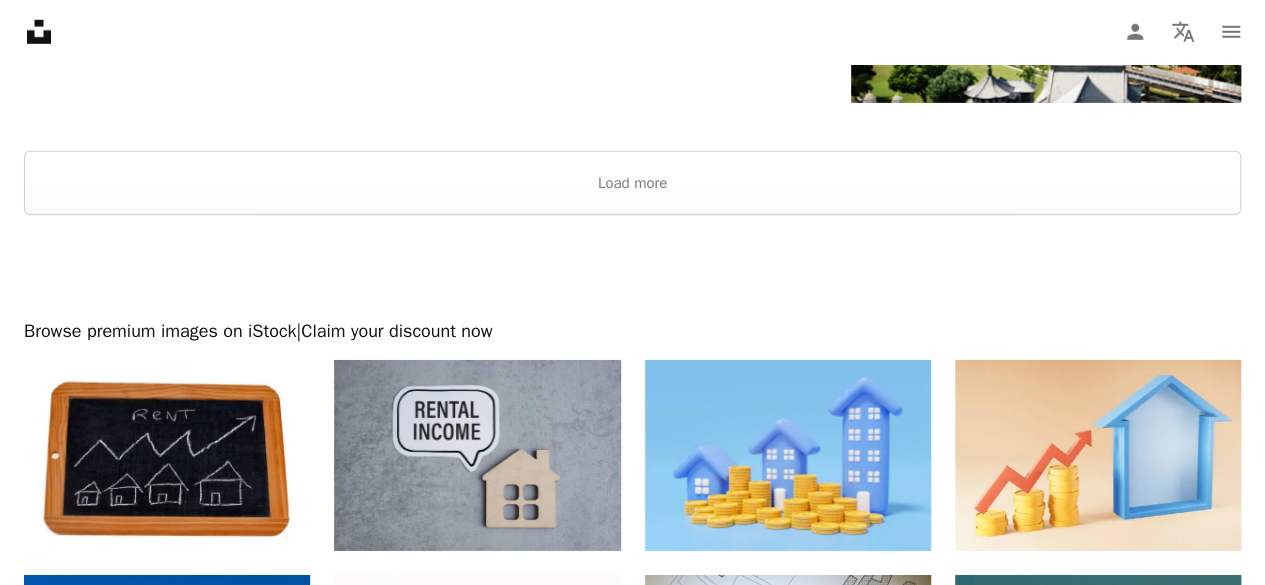 scroll, scrollTop: 3000, scrollLeft: 0, axis: vertical 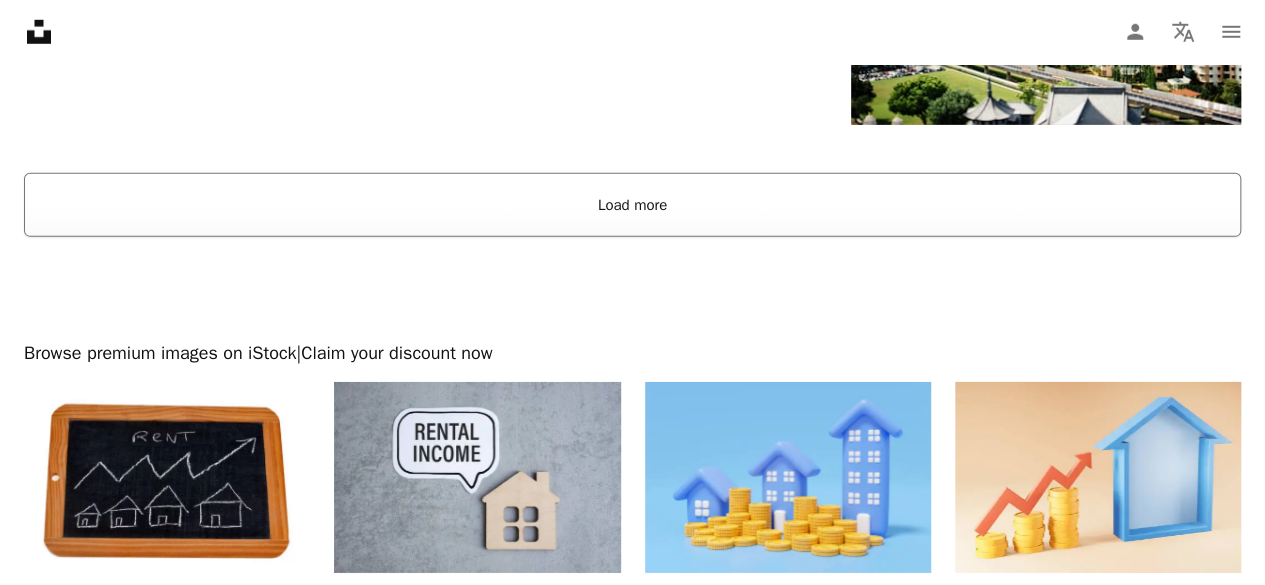 click on "Load more" at bounding box center [632, 205] 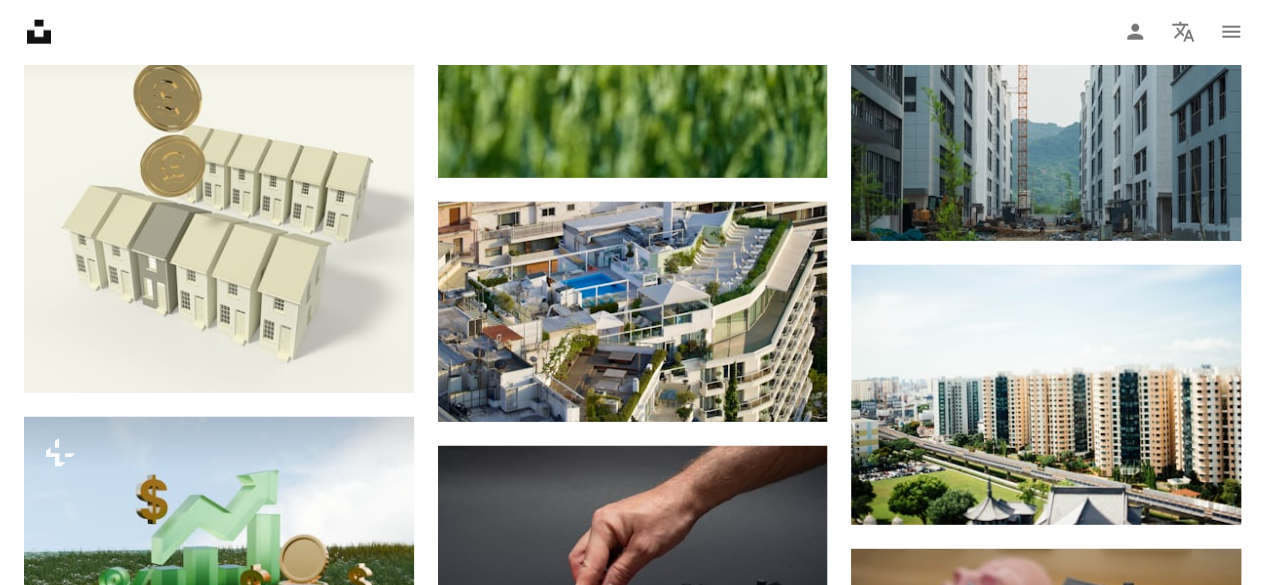scroll, scrollTop: 2500, scrollLeft: 0, axis: vertical 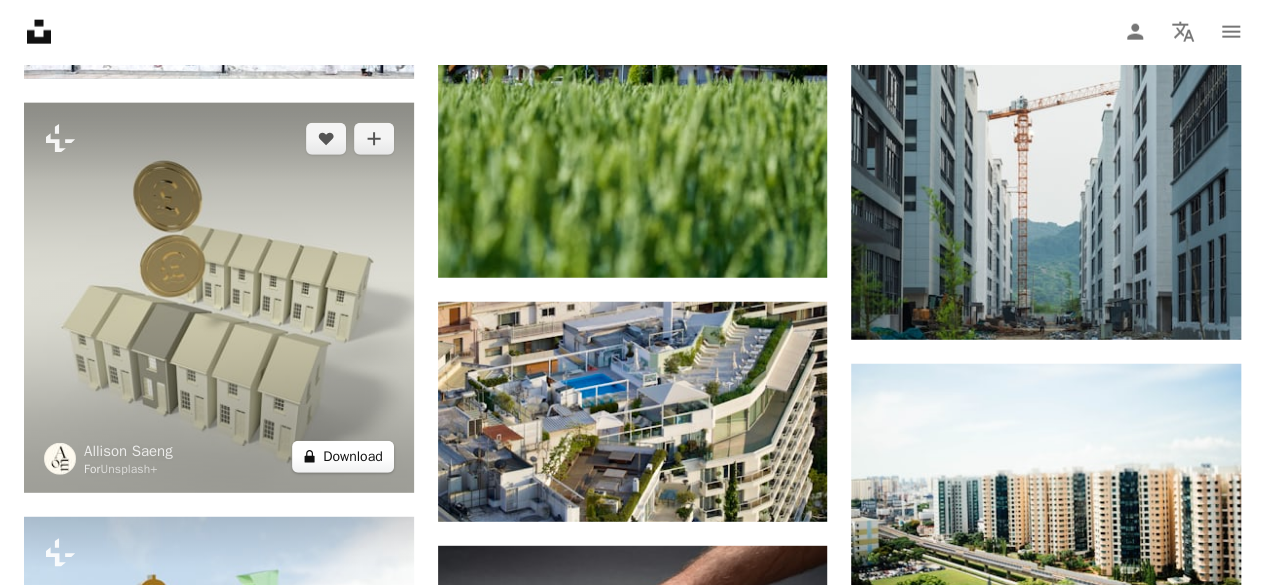click on "A lock Download" at bounding box center [343, 457] 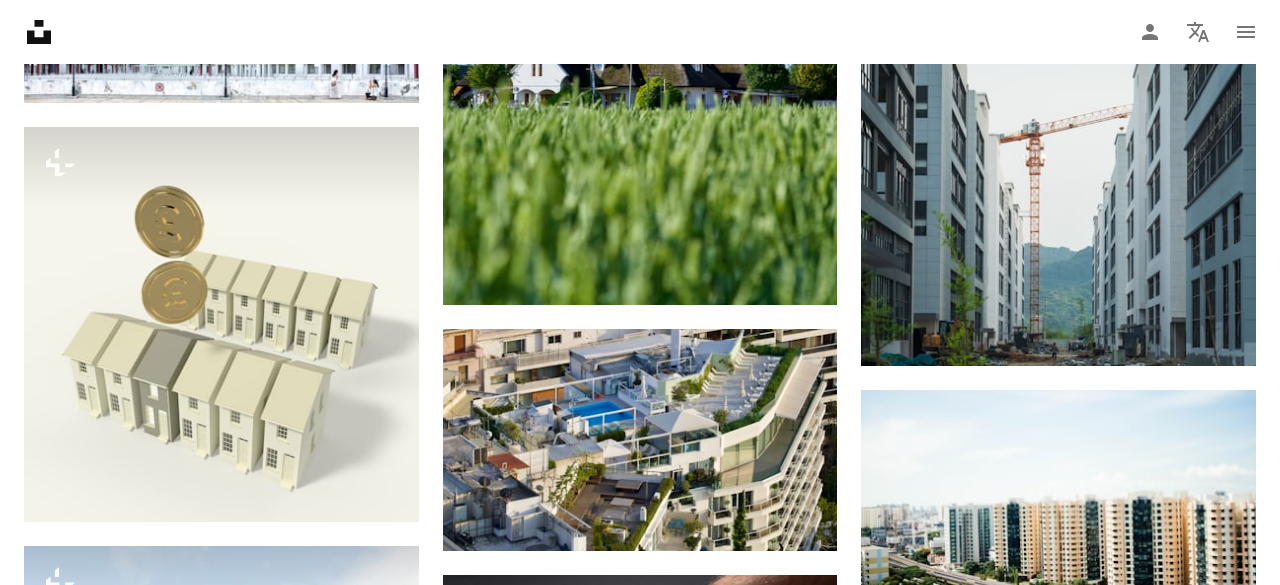 click on "An X shape Premium, ready to use images. Get unlimited access. A plus sign Members-only content added monthly A plus sign Unlimited royalty-free downloads A plus sign Illustrations  New A plus sign Enhanced legal protections yearly 66%  off monthly $12   $4 USD per month * Get  Unsplash+ * When paid annually, billed upfront  $48 Taxes where applicable. Renews automatically. Cancel anytime." at bounding box center (640, 6156) 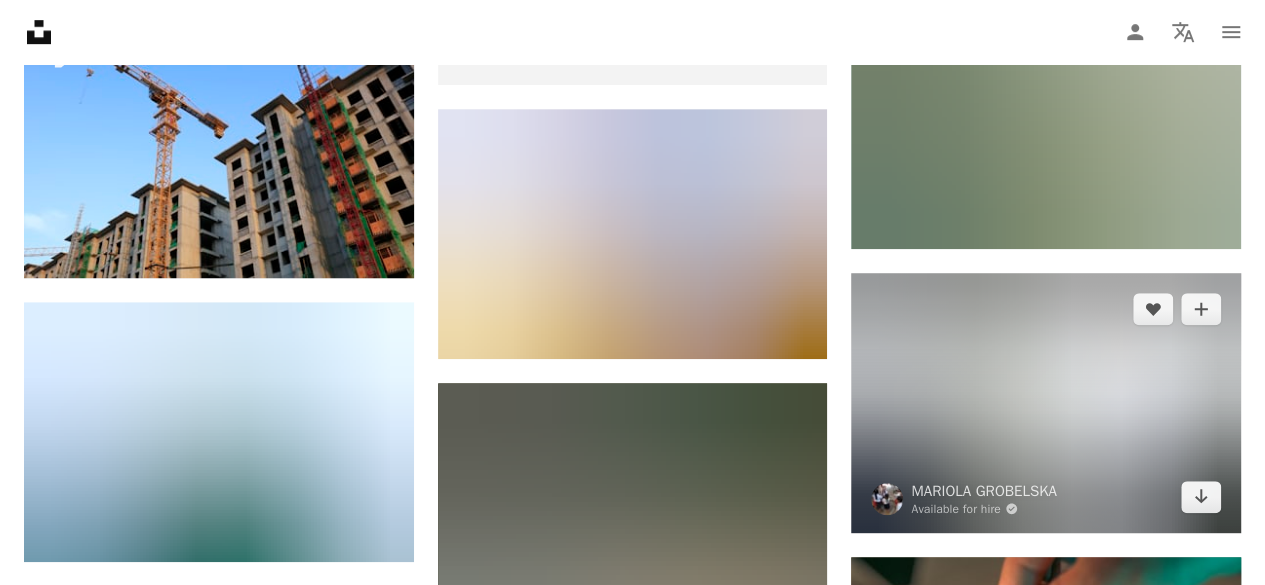 scroll, scrollTop: 4500, scrollLeft: 0, axis: vertical 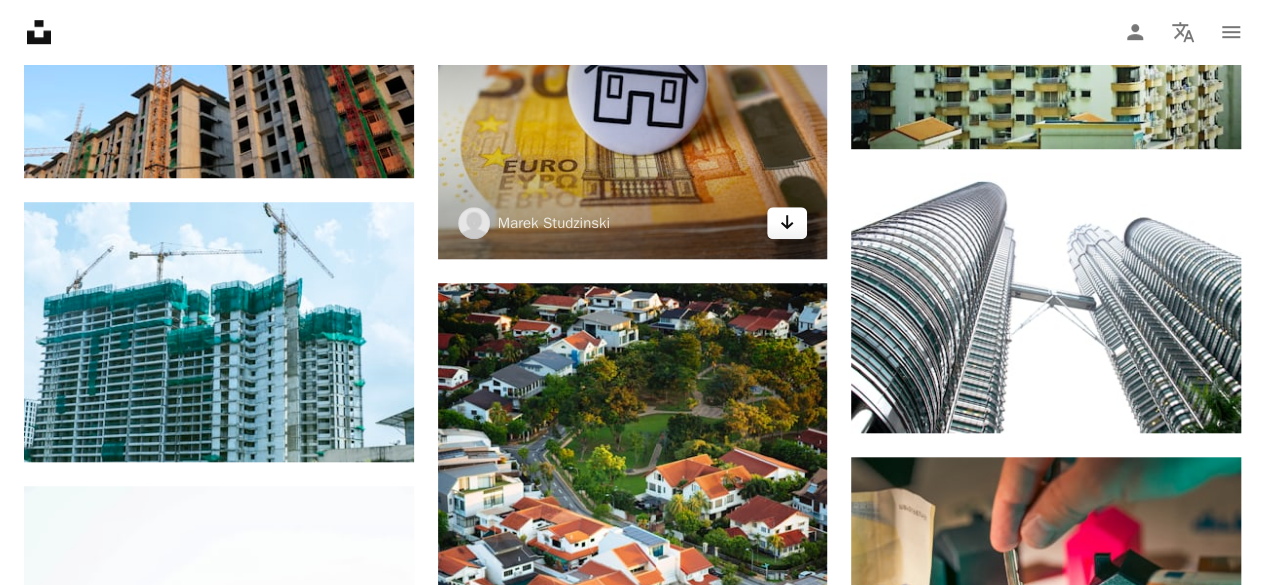 click on "Arrow pointing down" 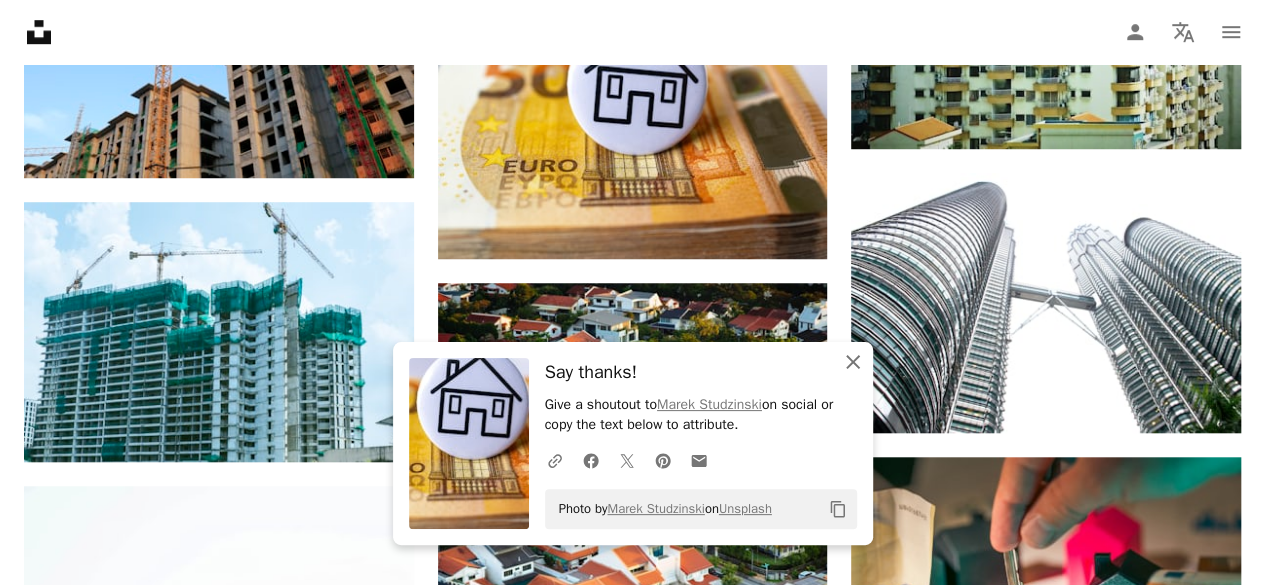 click 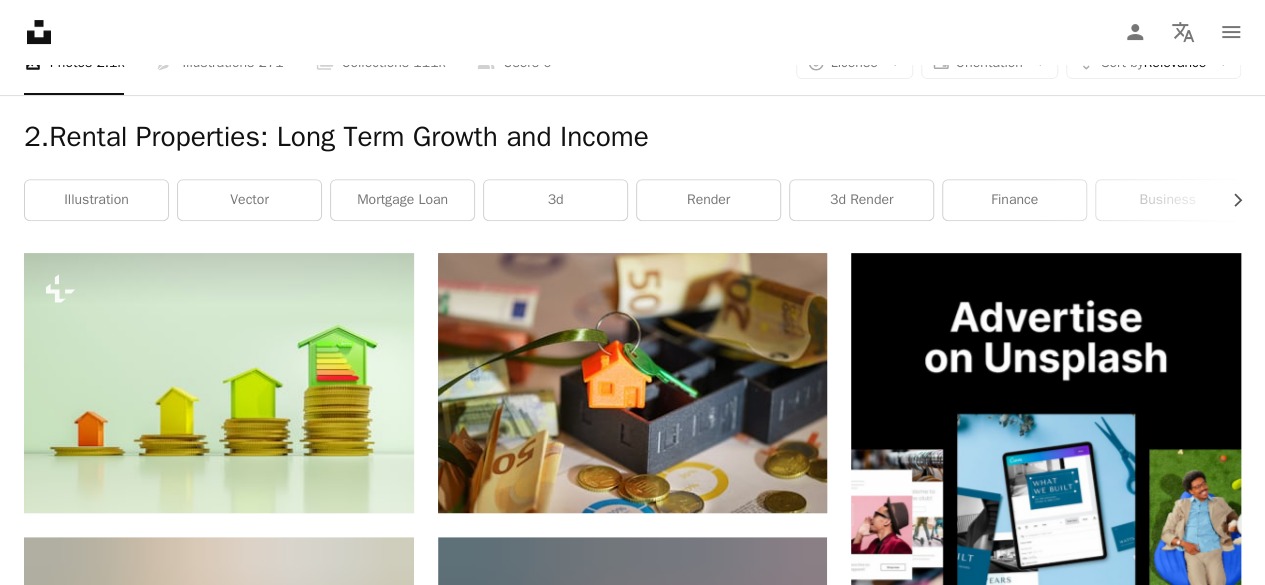scroll, scrollTop: 0, scrollLeft: 0, axis: both 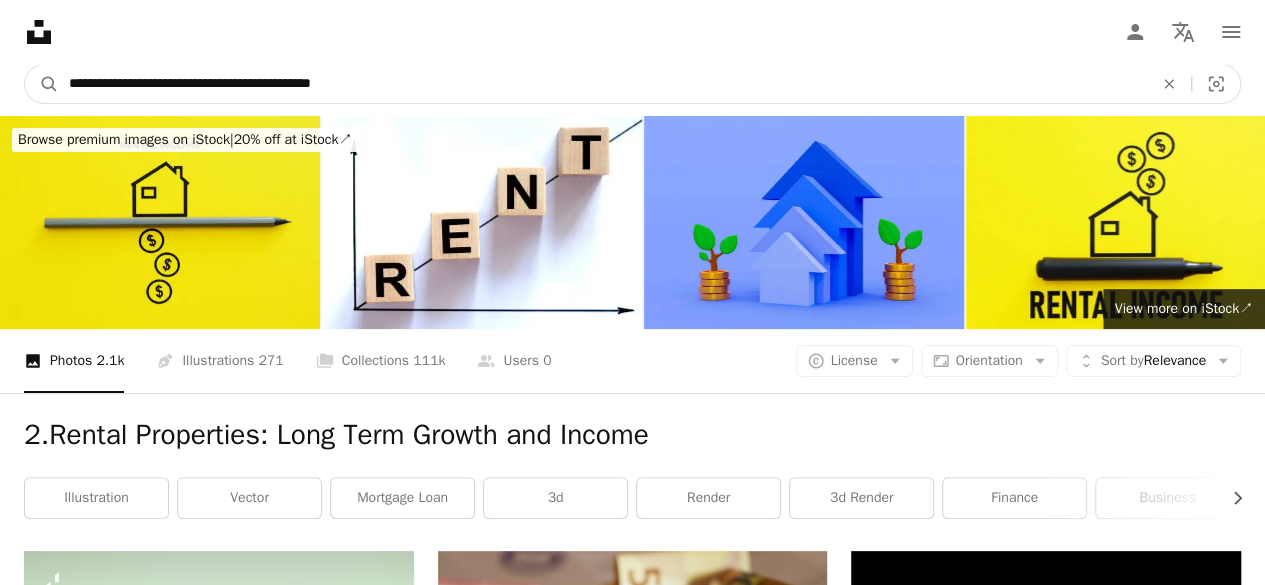 drag, startPoint x: 396, startPoint y: 85, endPoint x: 68, endPoint y: 86, distance: 328.00153 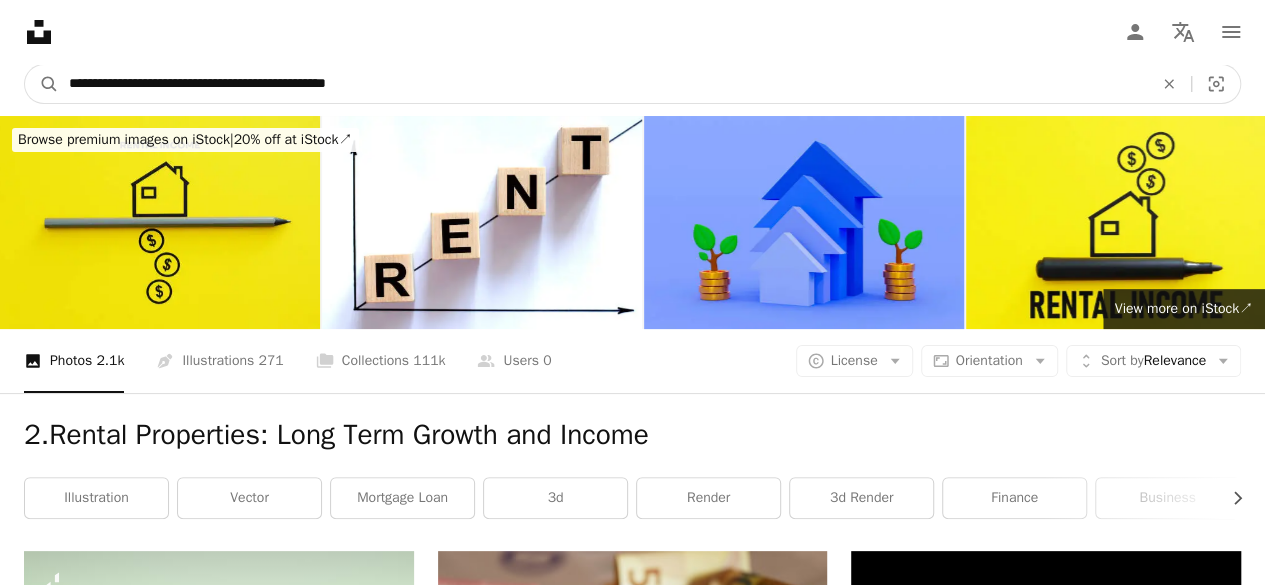 click on "A magnifying glass" at bounding box center (42, 84) 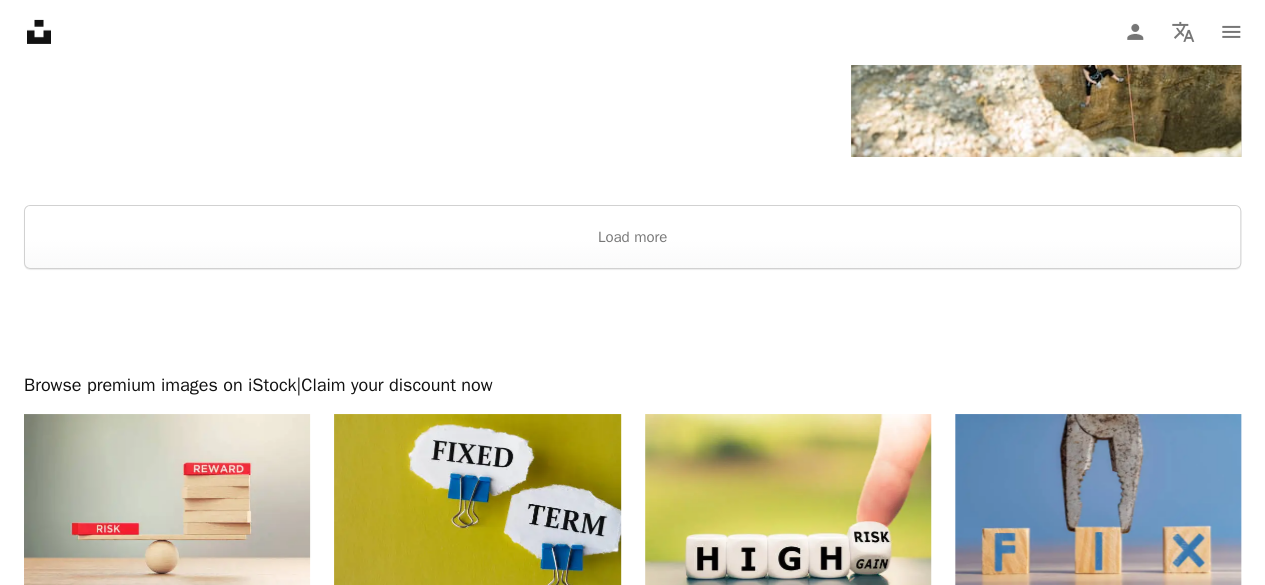 scroll, scrollTop: 3500, scrollLeft: 0, axis: vertical 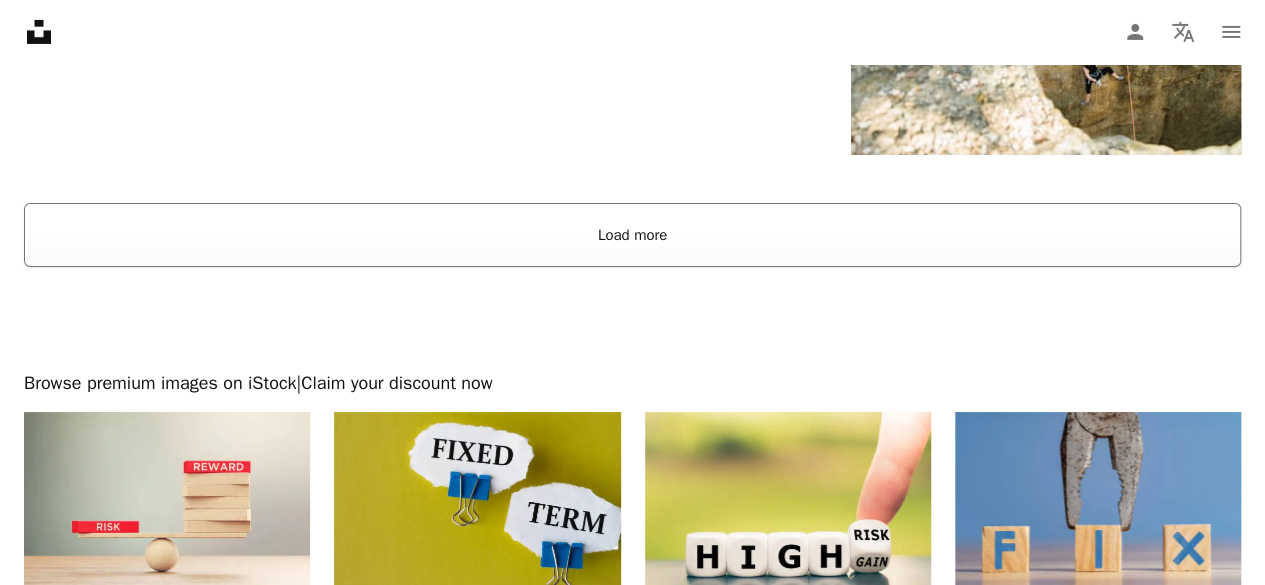 click on "Load more" at bounding box center [632, 235] 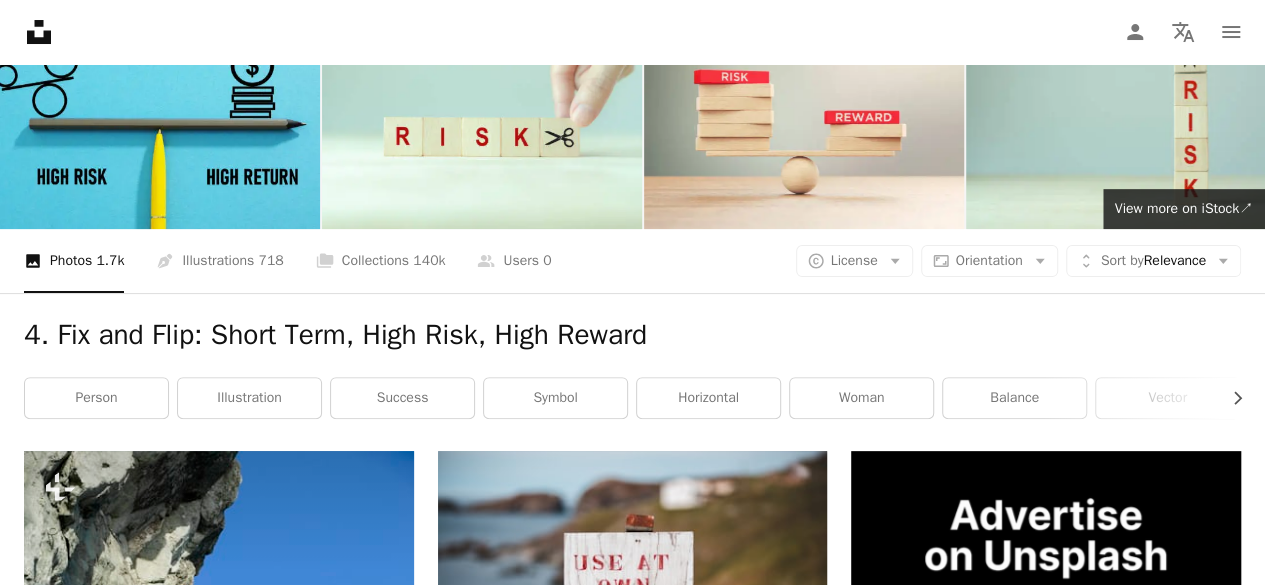 scroll, scrollTop: 0, scrollLeft: 0, axis: both 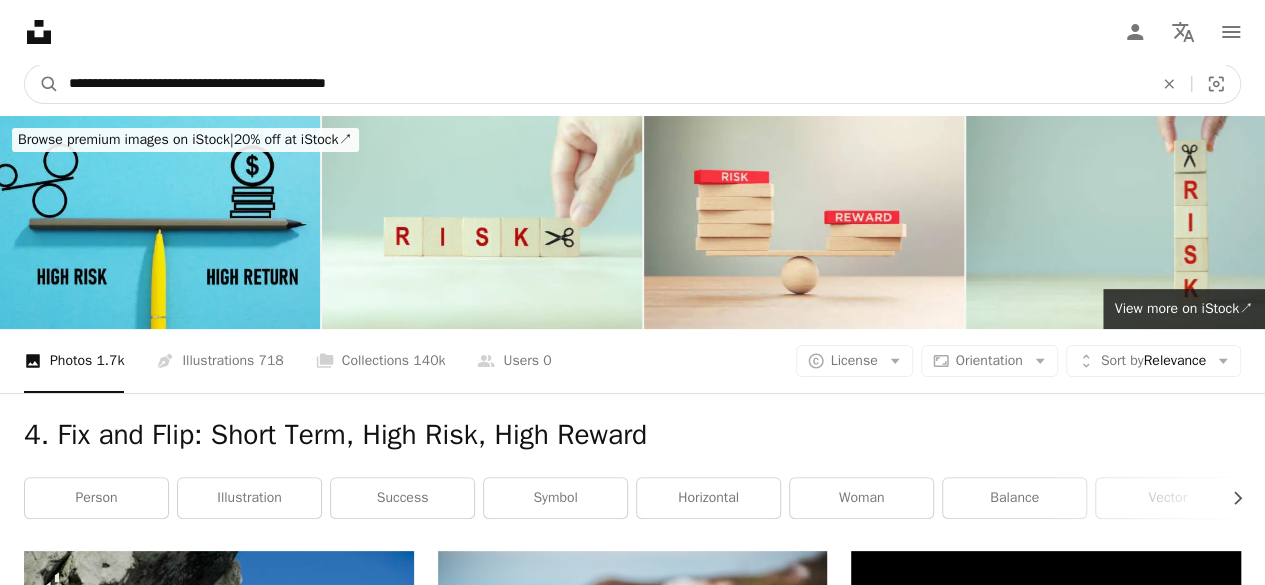 drag, startPoint x: 400, startPoint y: 76, endPoint x: 59, endPoint y: 93, distance: 341.4235 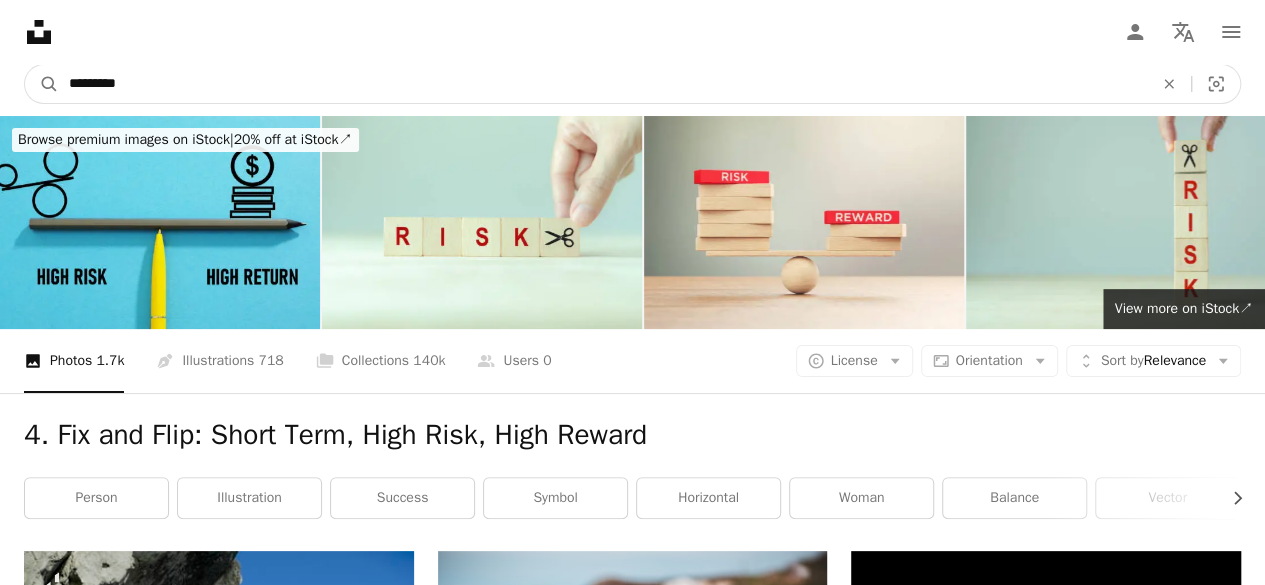 type on "**********" 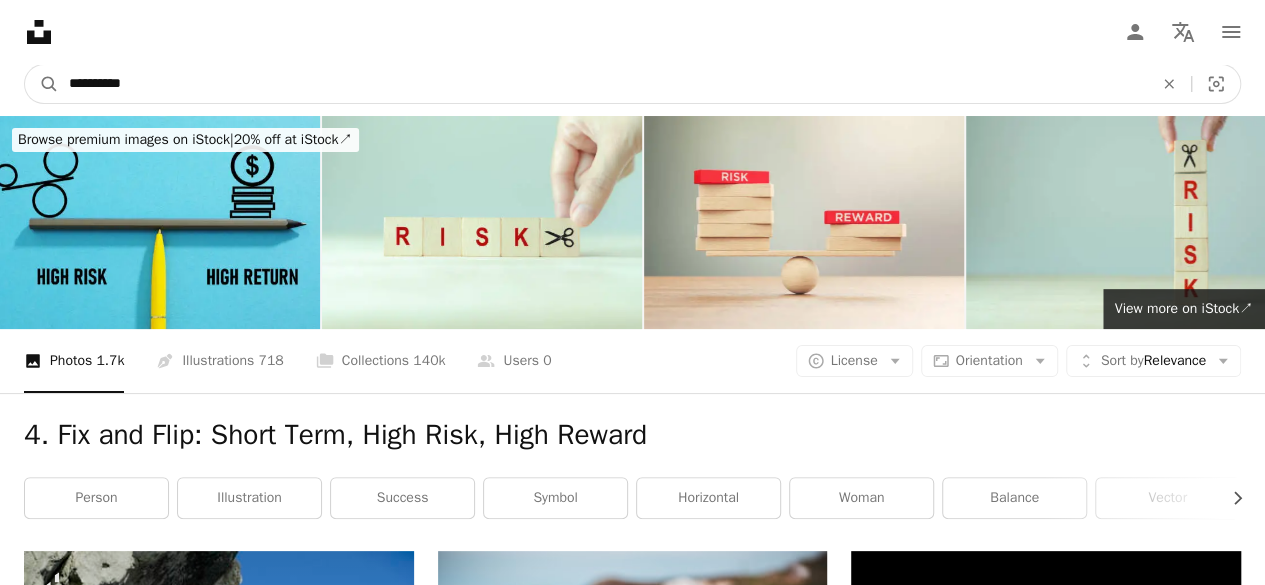 click on "A magnifying glass" at bounding box center [42, 84] 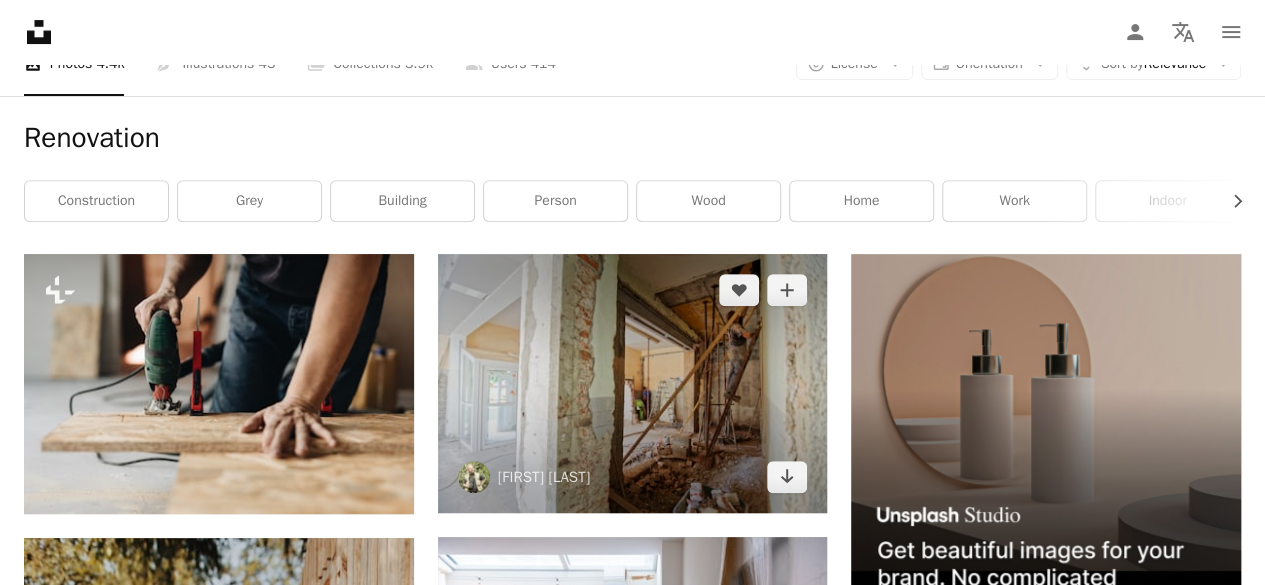 scroll, scrollTop: 300, scrollLeft: 0, axis: vertical 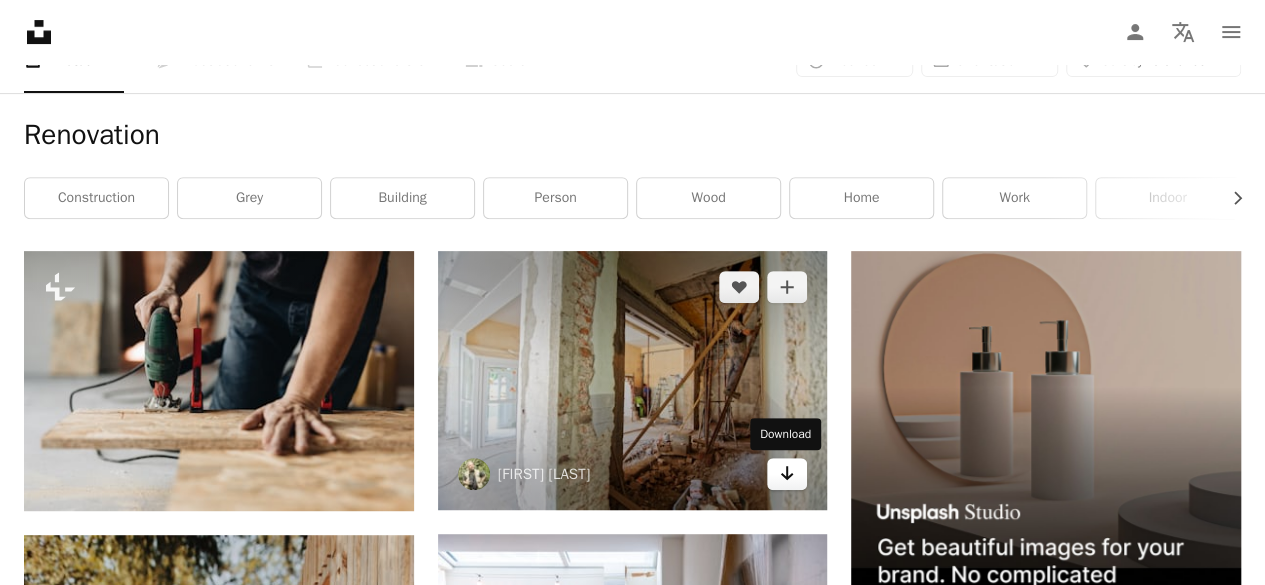 click 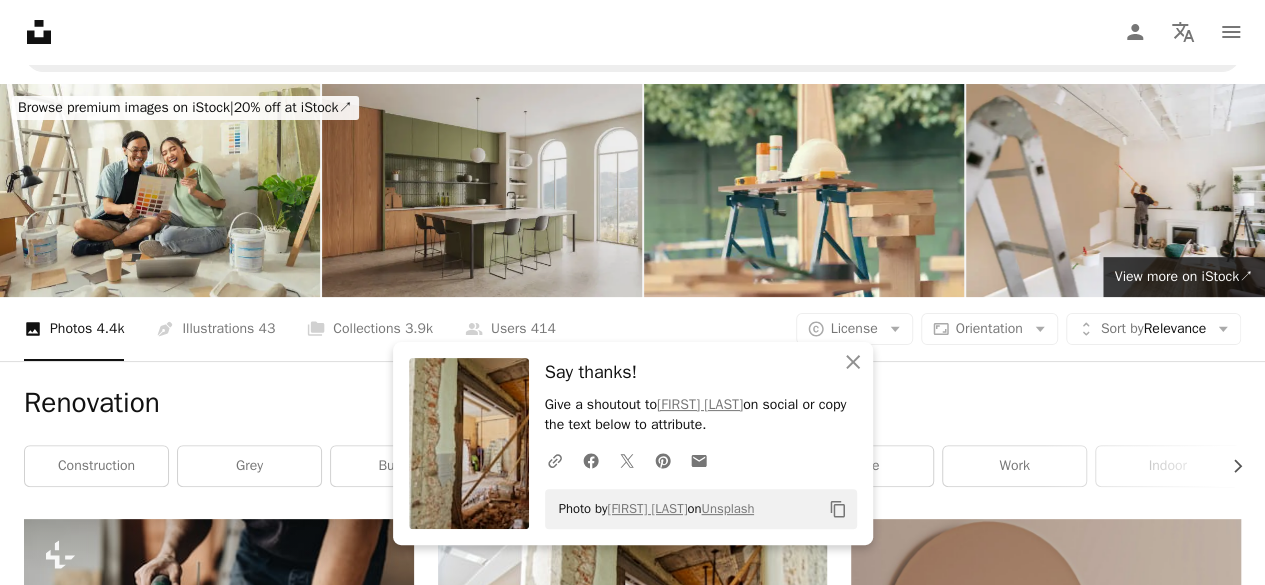 scroll, scrollTop: 0, scrollLeft: 0, axis: both 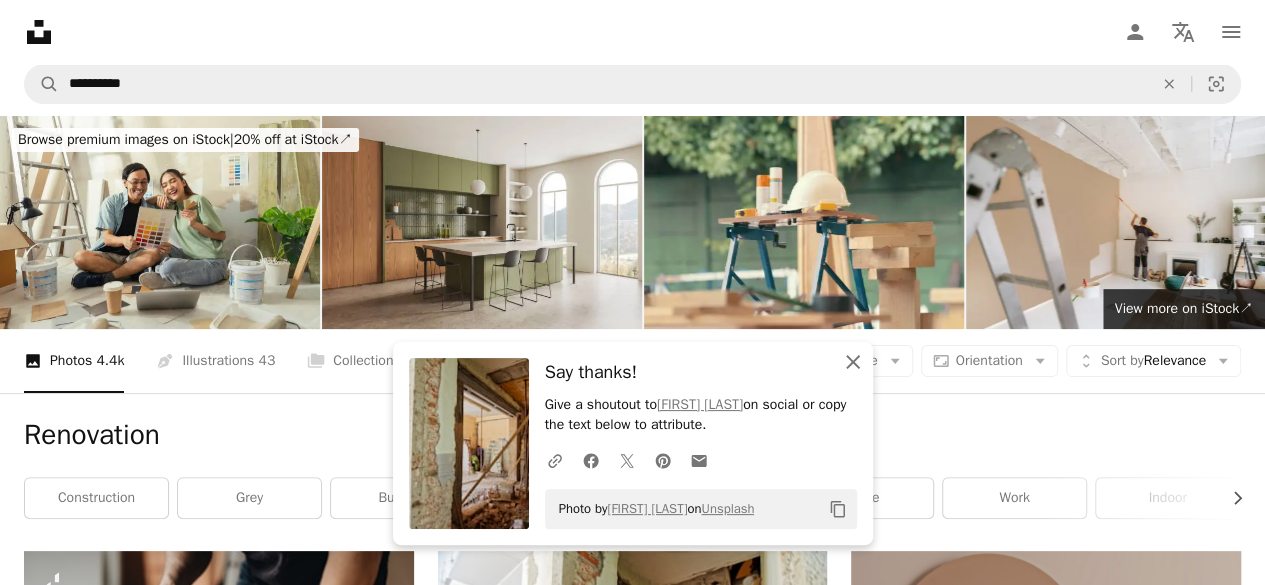 click on "An X shape" 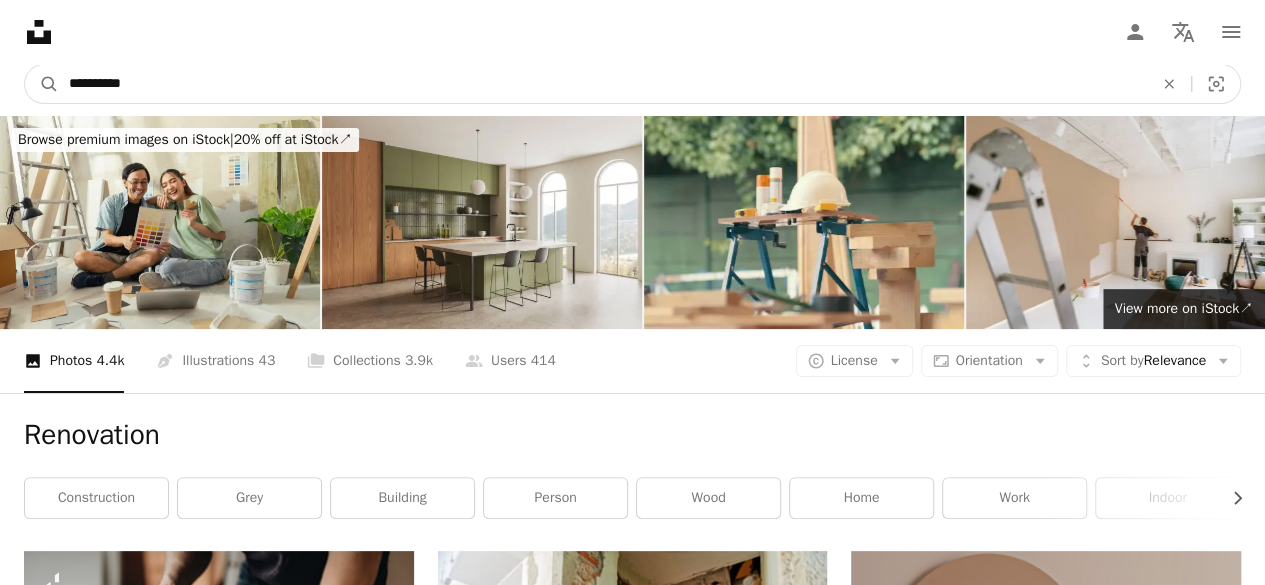 click on "**********" at bounding box center (603, 84) 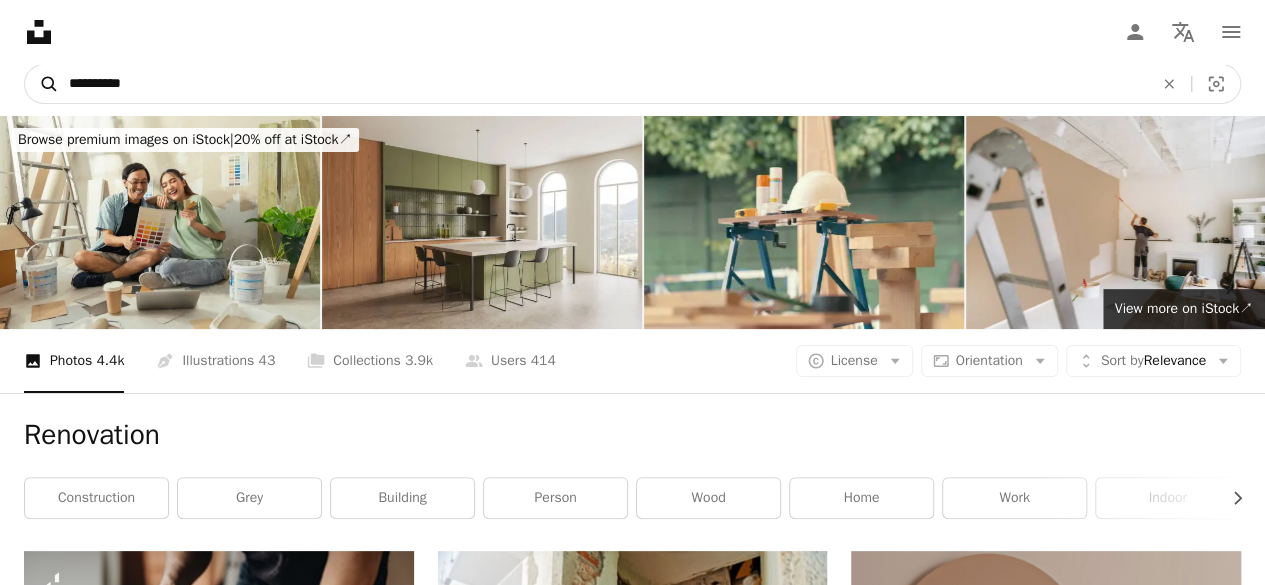drag, startPoint x: 204, startPoint y: 79, endPoint x: 27, endPoint y: 98, distance: 178.01685 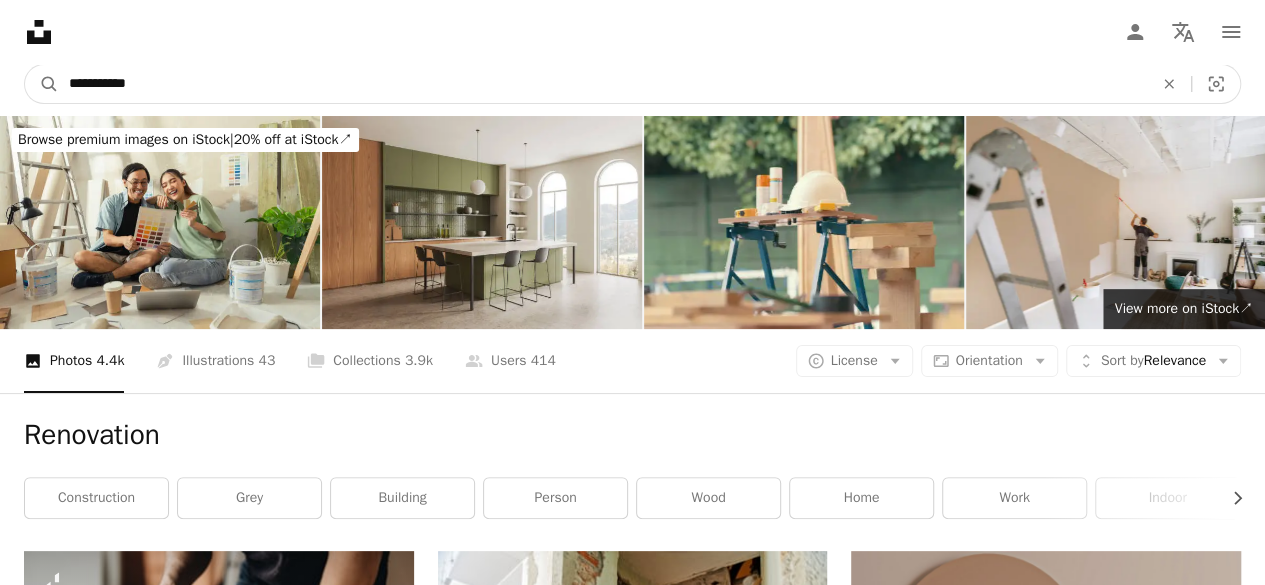 click on "A magnifying glass" at bounding box center [42, 84] 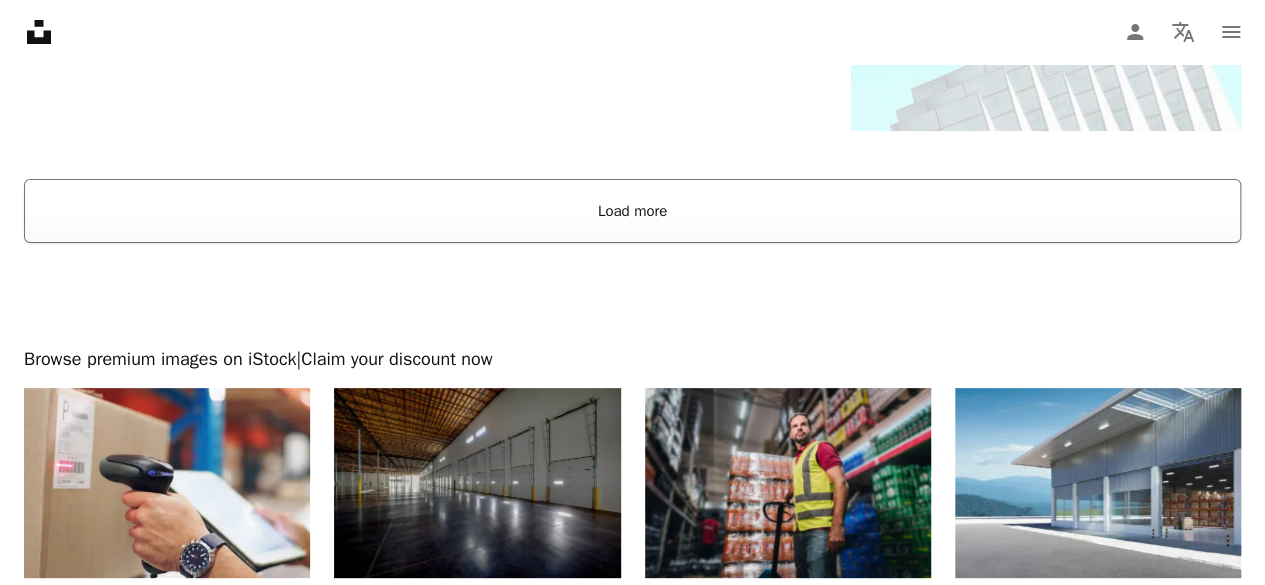 scroll, scrollTop: 3800, scrollLeft: 0, axis: vertical 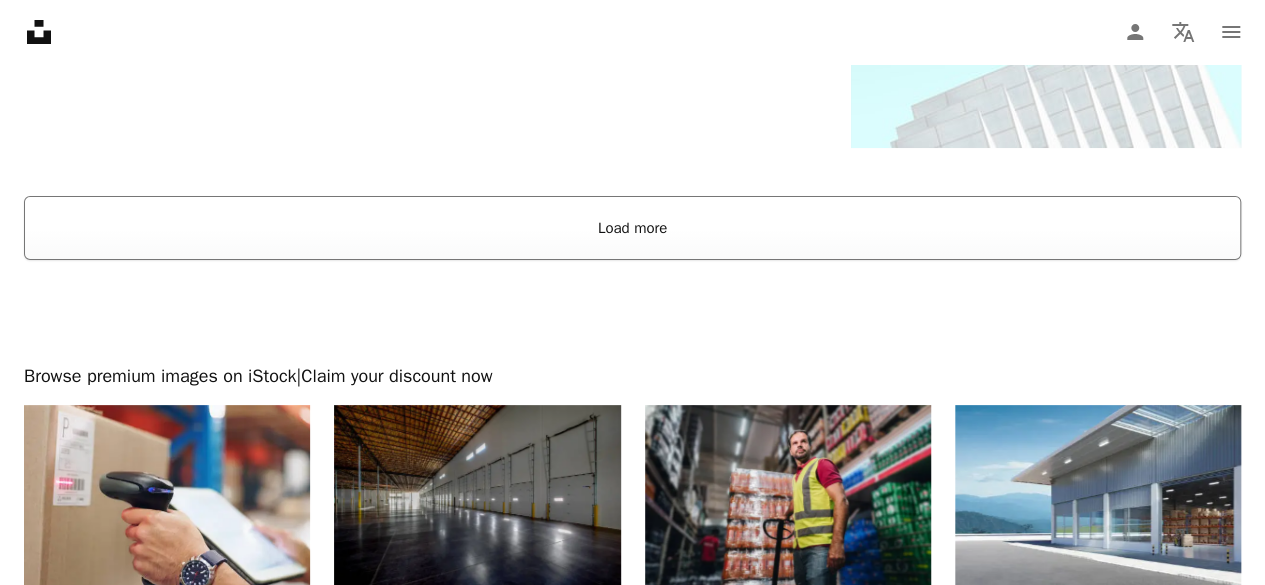 click on "Load more" at bounding box center (632, 228) 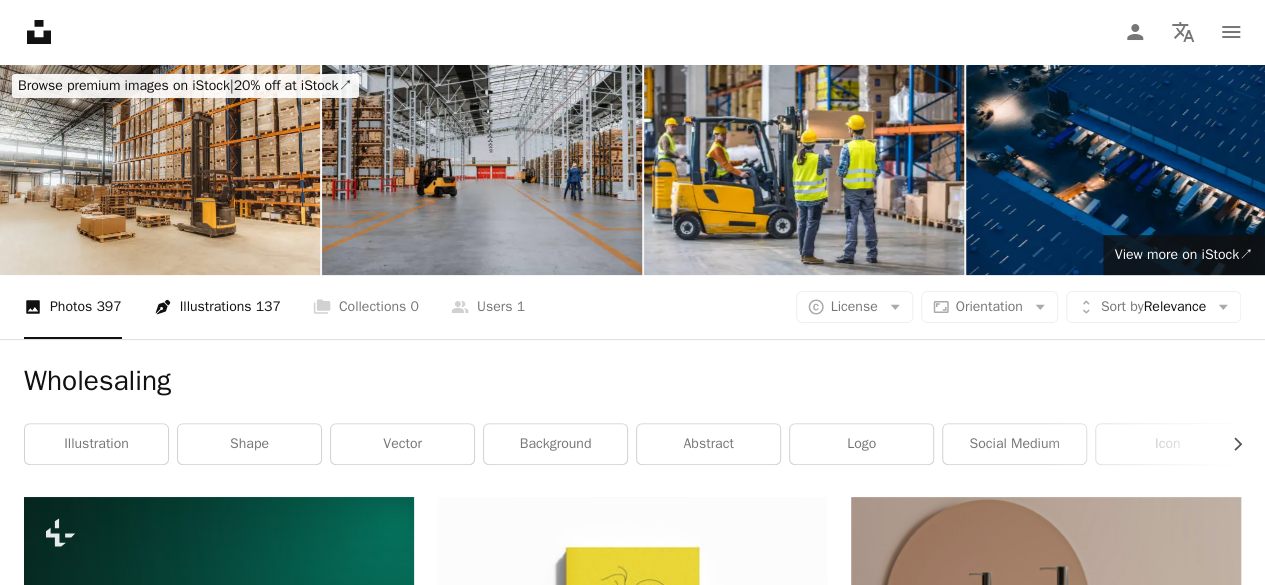 scroll, scrollTop: 0, scrollLeft: 0, axis: both 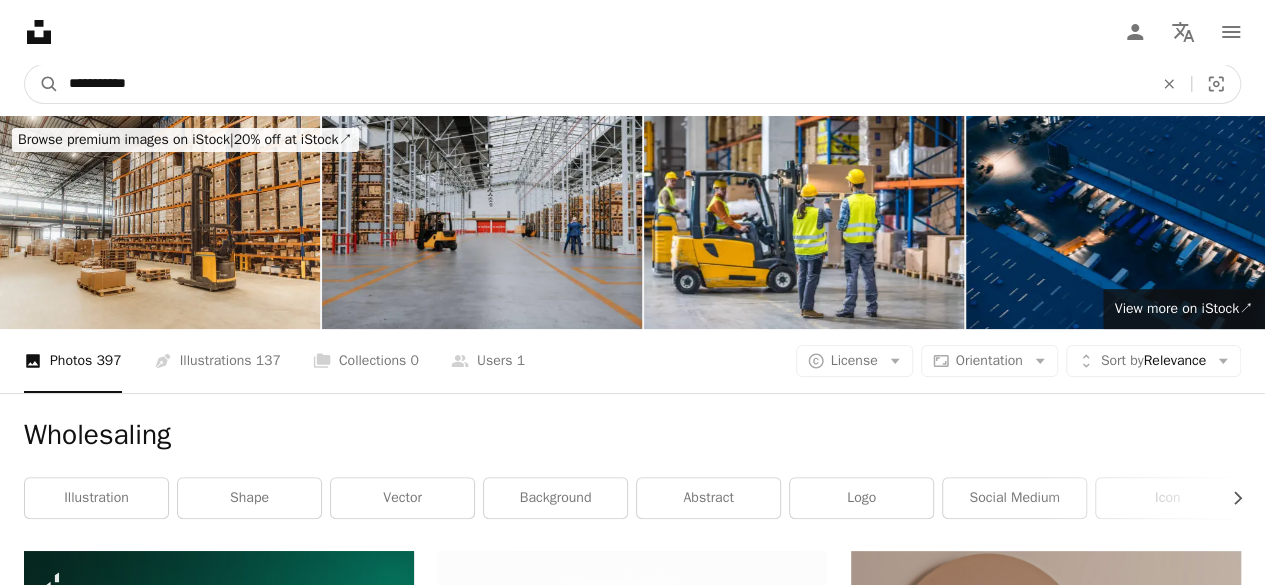 click on "**********" at bounding box center (603, 84) 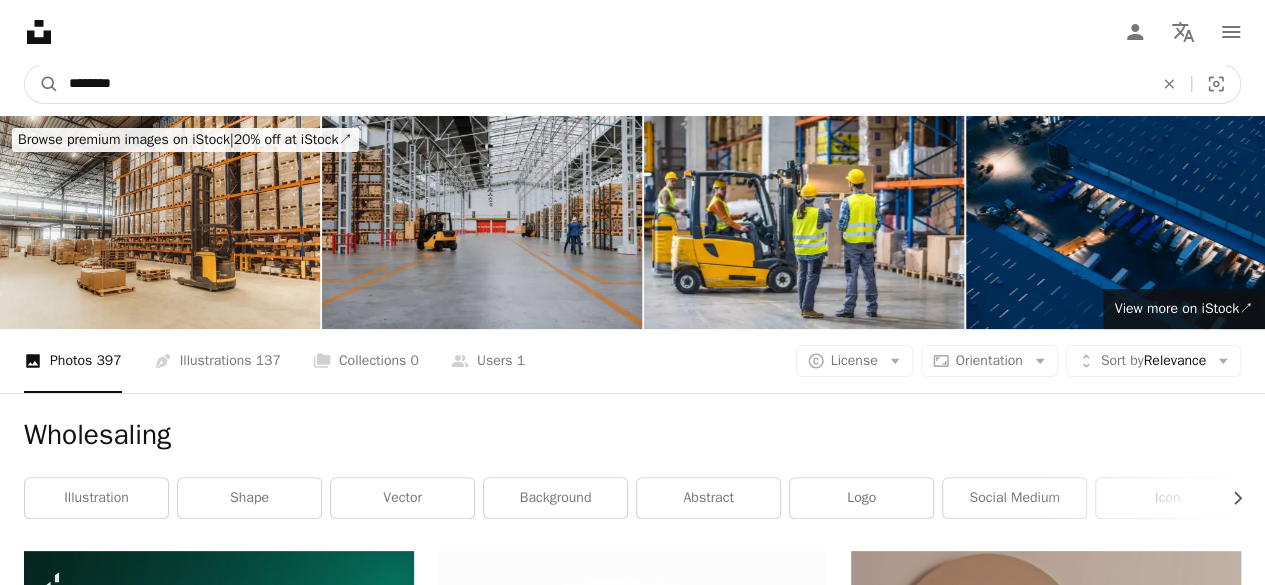 type on "*********" 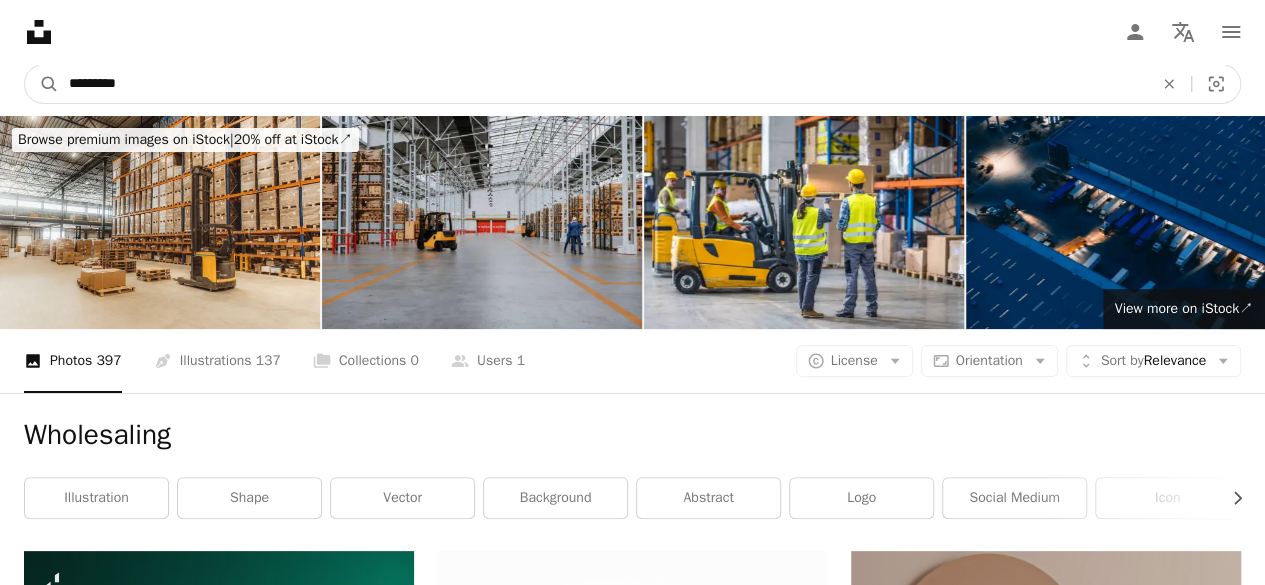 click on "A magnifying glass" at bounding box center (42, 84) 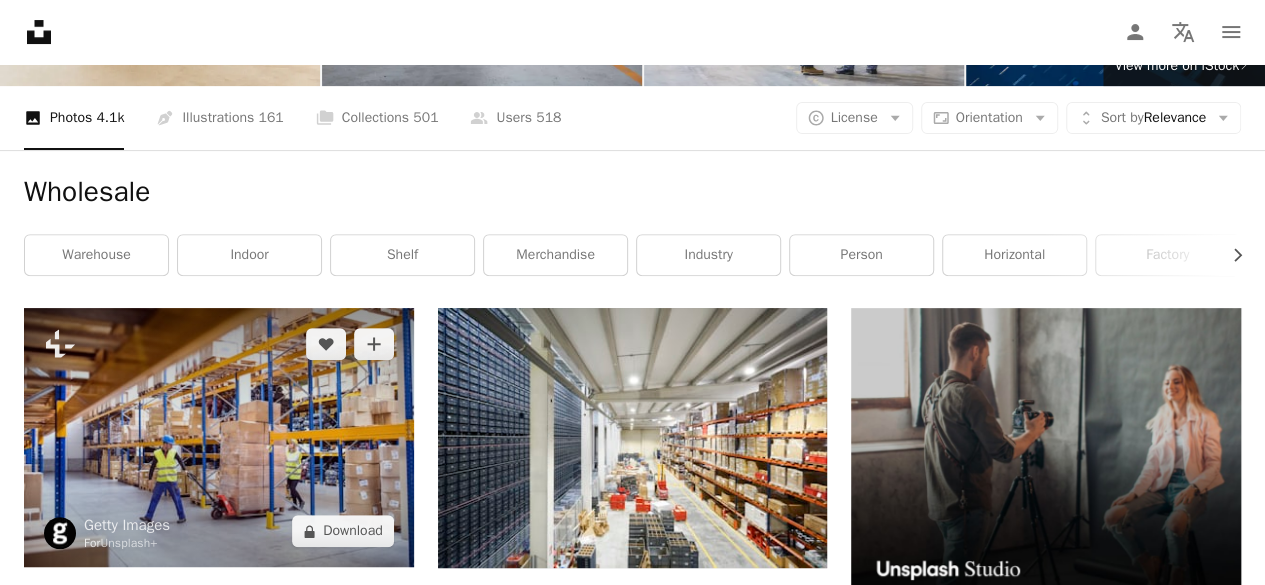 scroll, scrollTop: 0, scrollLeft: 0, axis: both 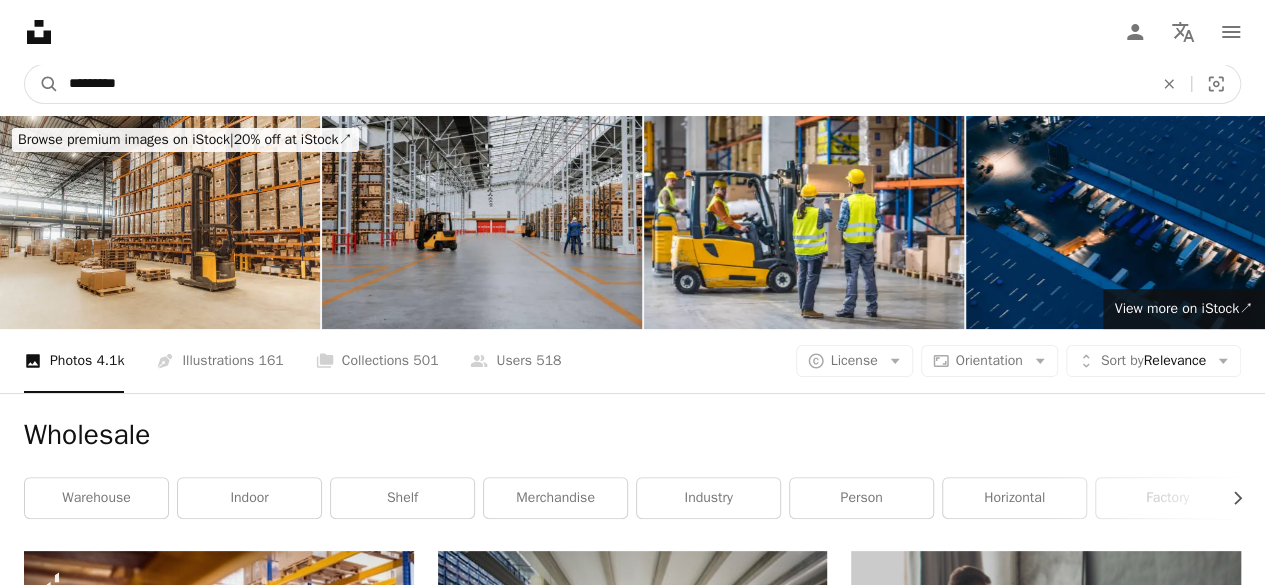 click on "*********" at bounding box center [603, 84] 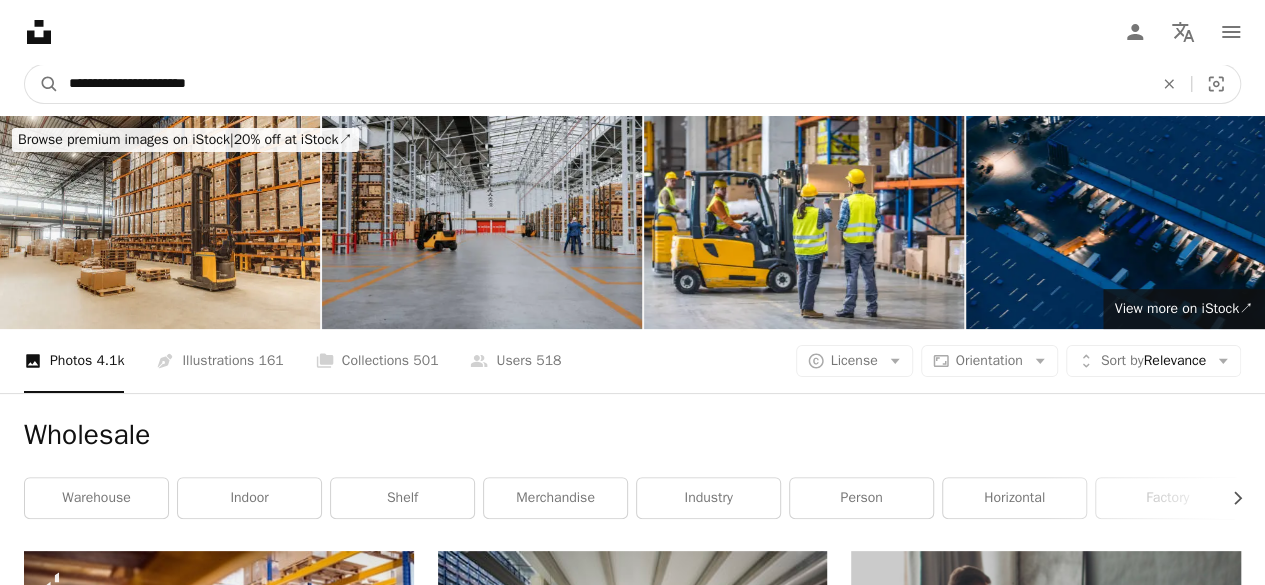 type on "**********" 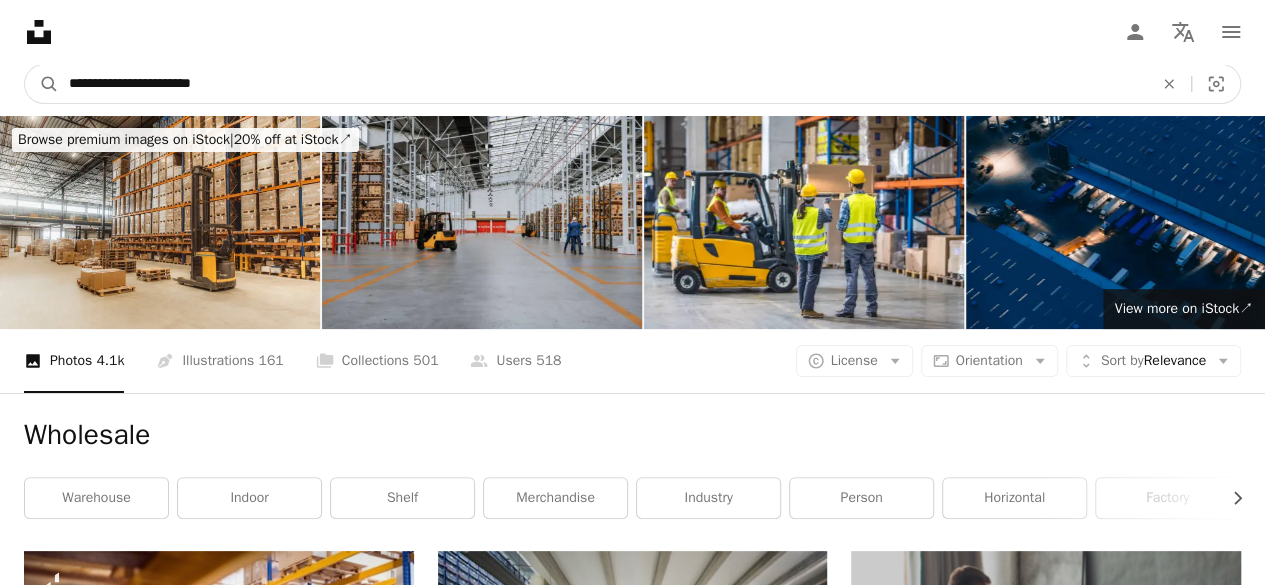 click on "A magnifying glass" at bounding box center (42, 84) 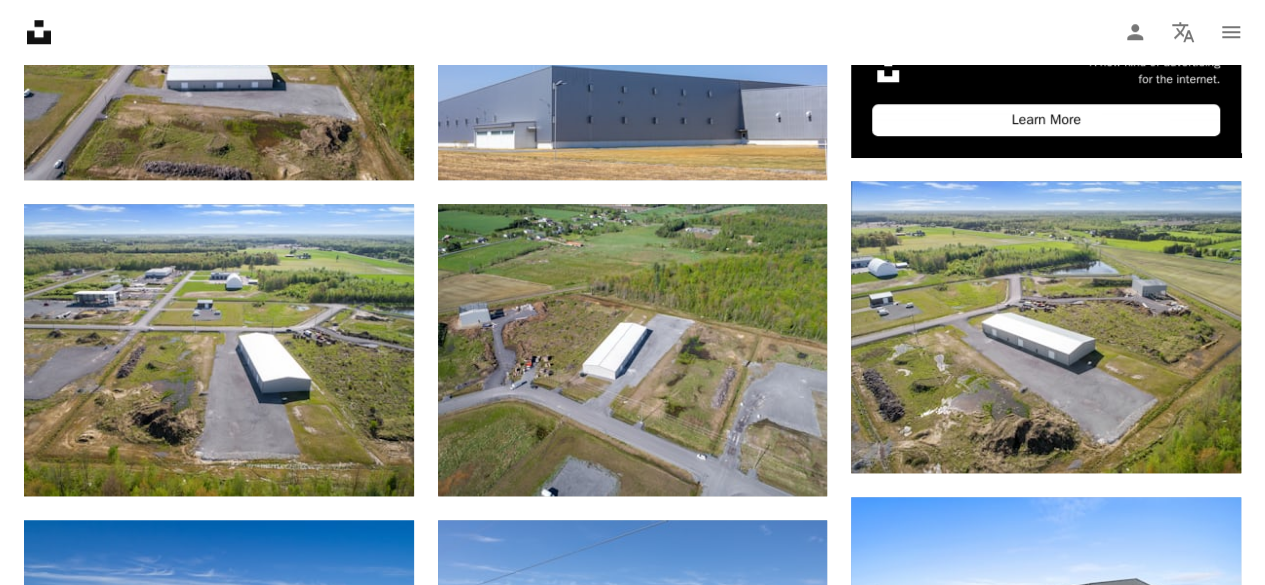 scroll, scrollTop: 600, scrollLeft: 0, axis: vertical 